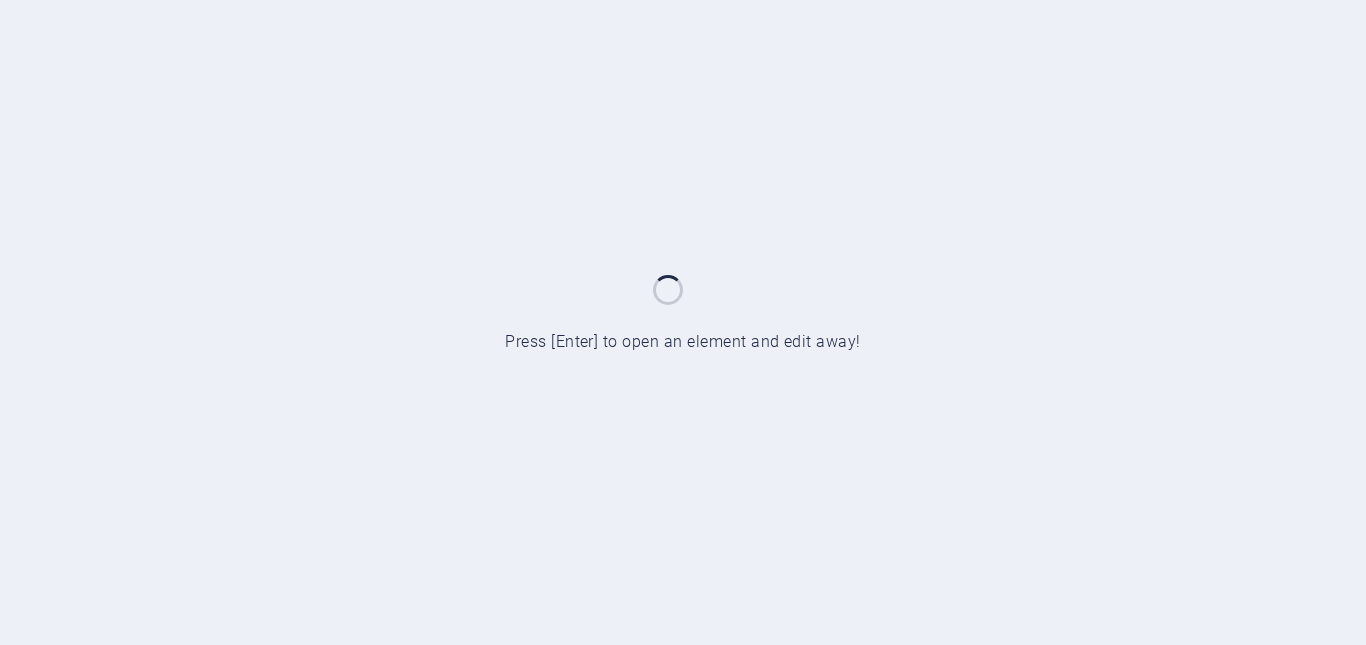 scroll, scrollTop: 0, scrollLeft: 0, axis: both 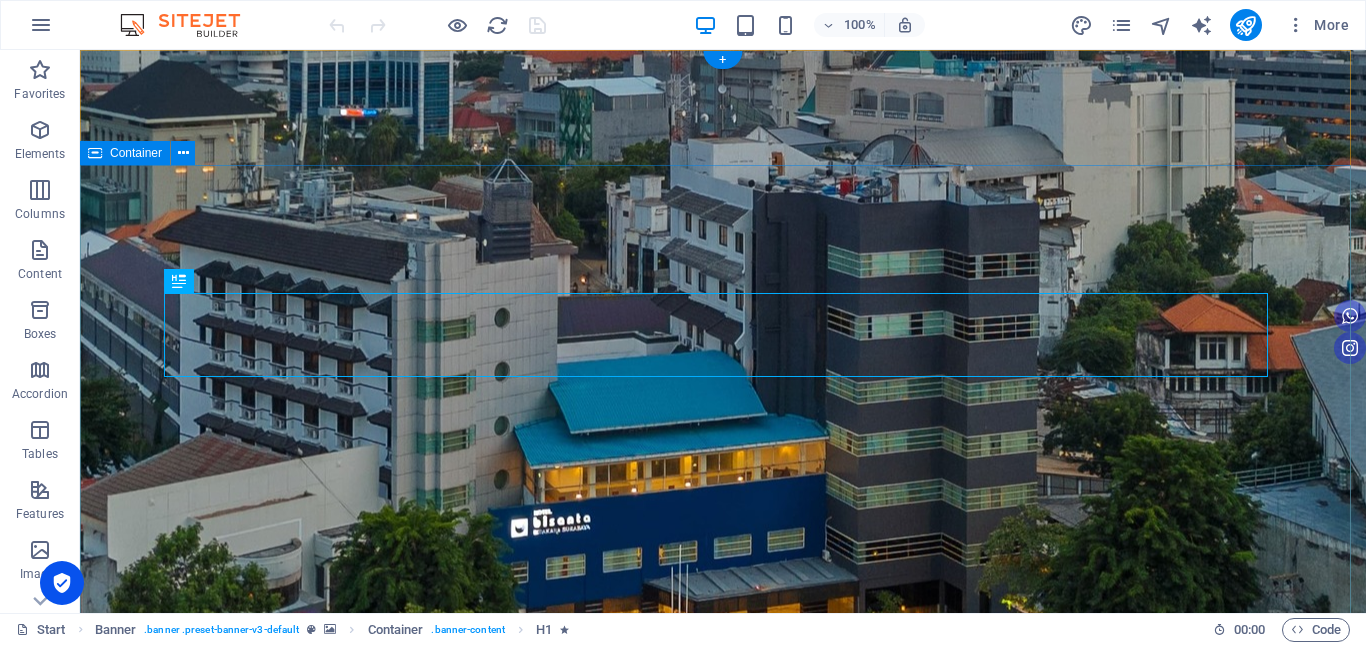 click on "Inspired by traditional hospitality culture Starting at Rp 325.000/night [GEOGRAPHIC_DATA](whats app) BOOK NOW  Pengumuman Tender  Click Here" at bounding box center [723, 1421] 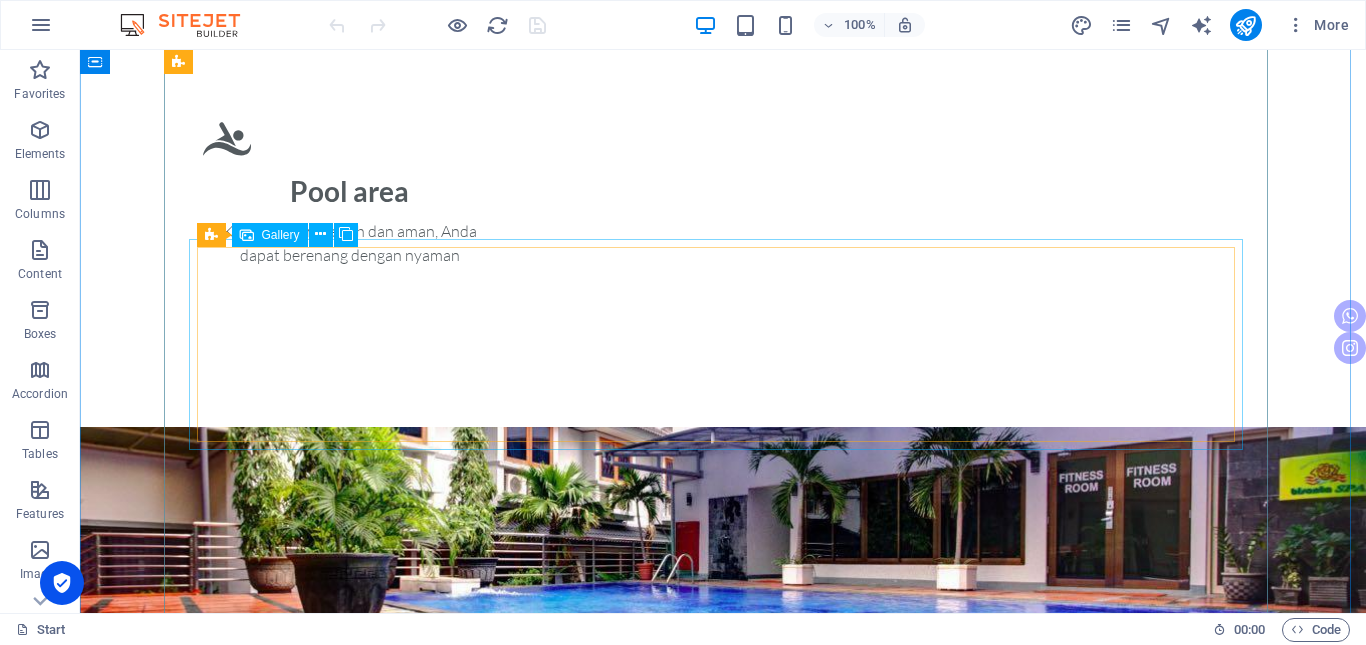 scroll, scrollTop: 3900, scrollLeft: 0, axis: vertical 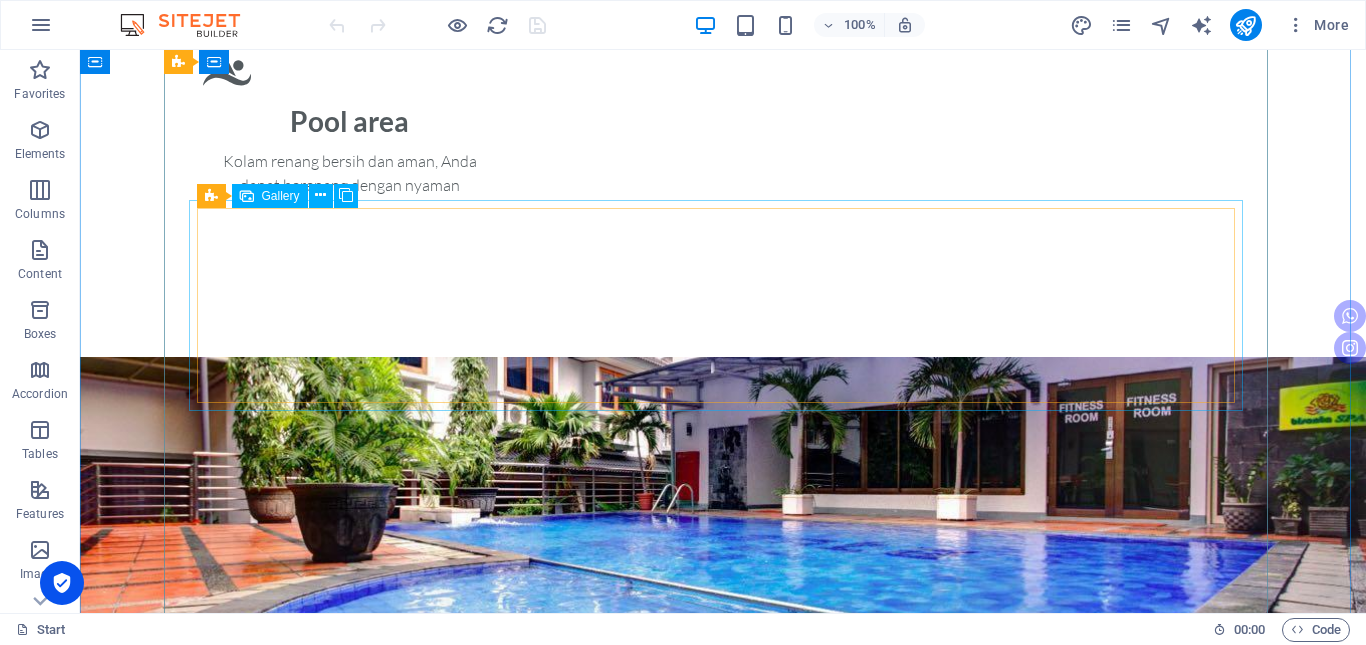 click at bounding box center (301, 3321) 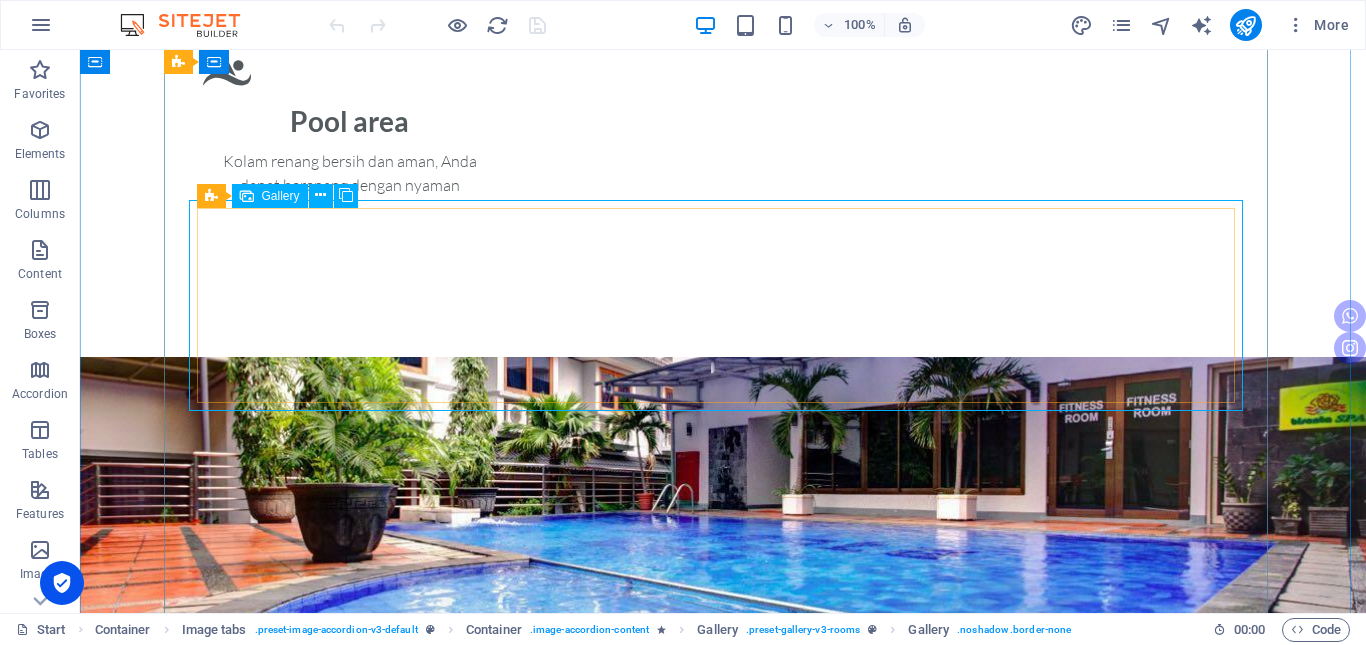 click on "Gallery" at bounding box center (281, 196) 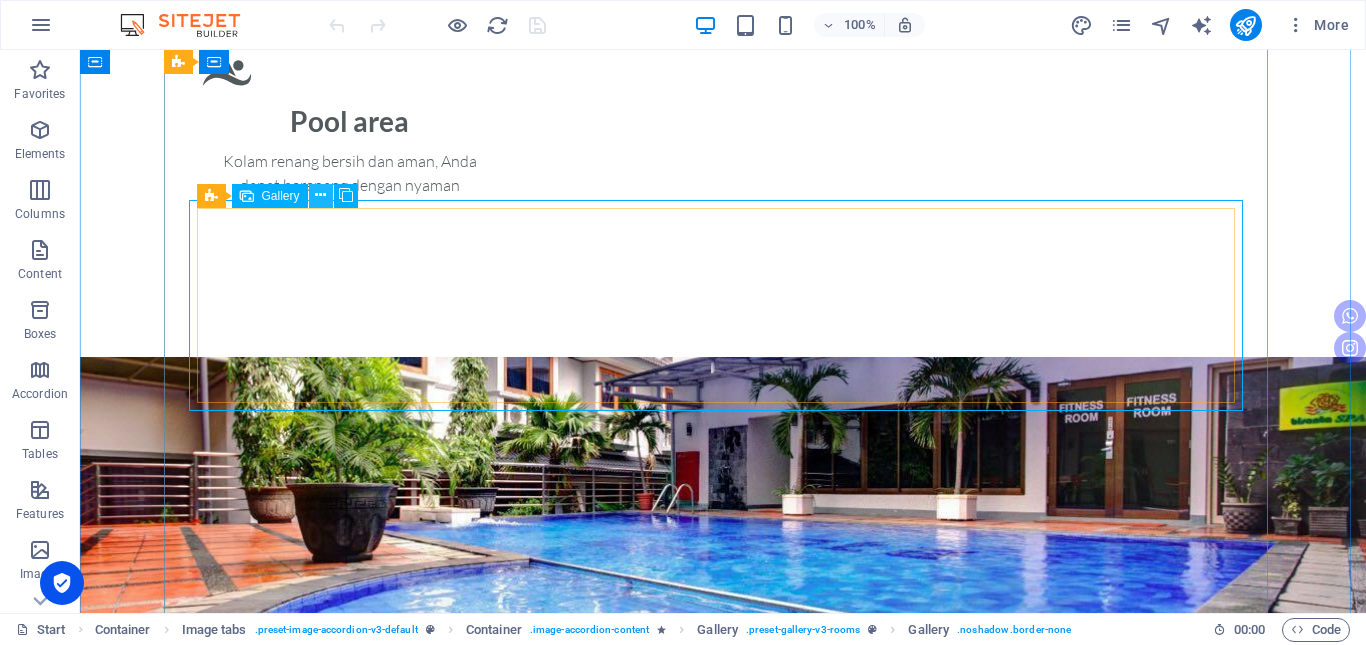 click at bounding box center (320, 195) 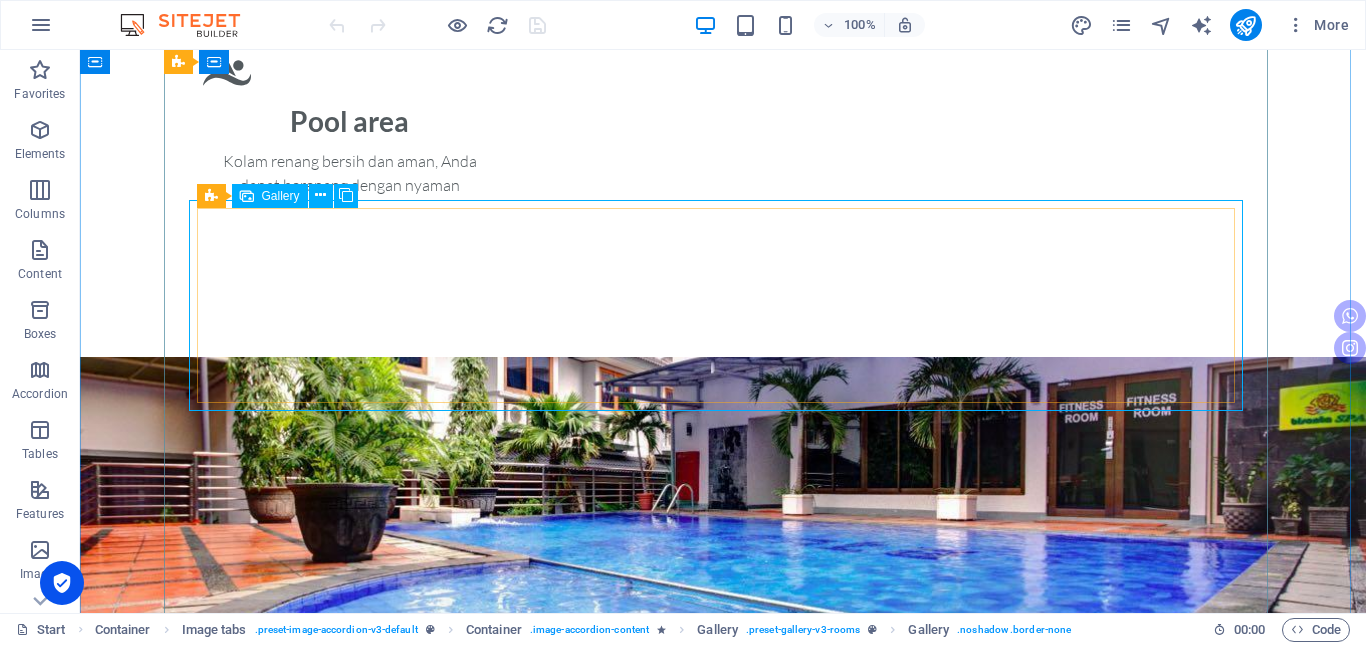 click on "Gallery" at bounding box center [281, 196] 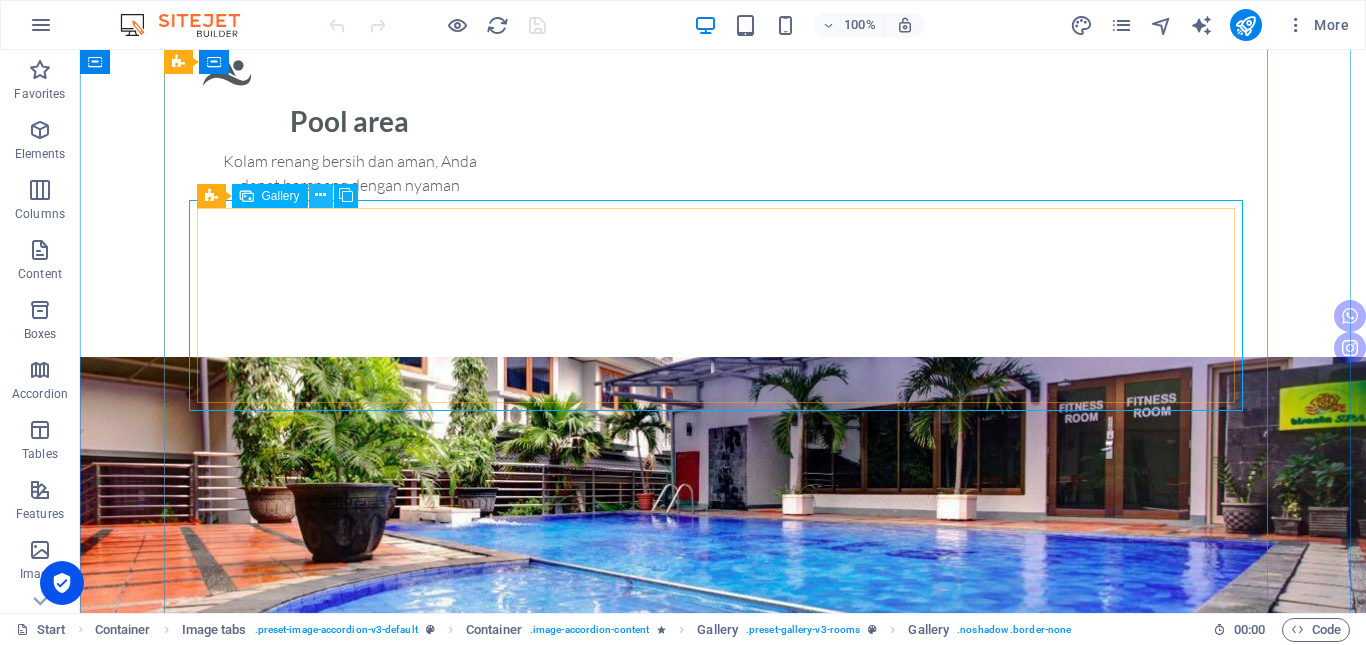 click at bounding box center (320, 195) 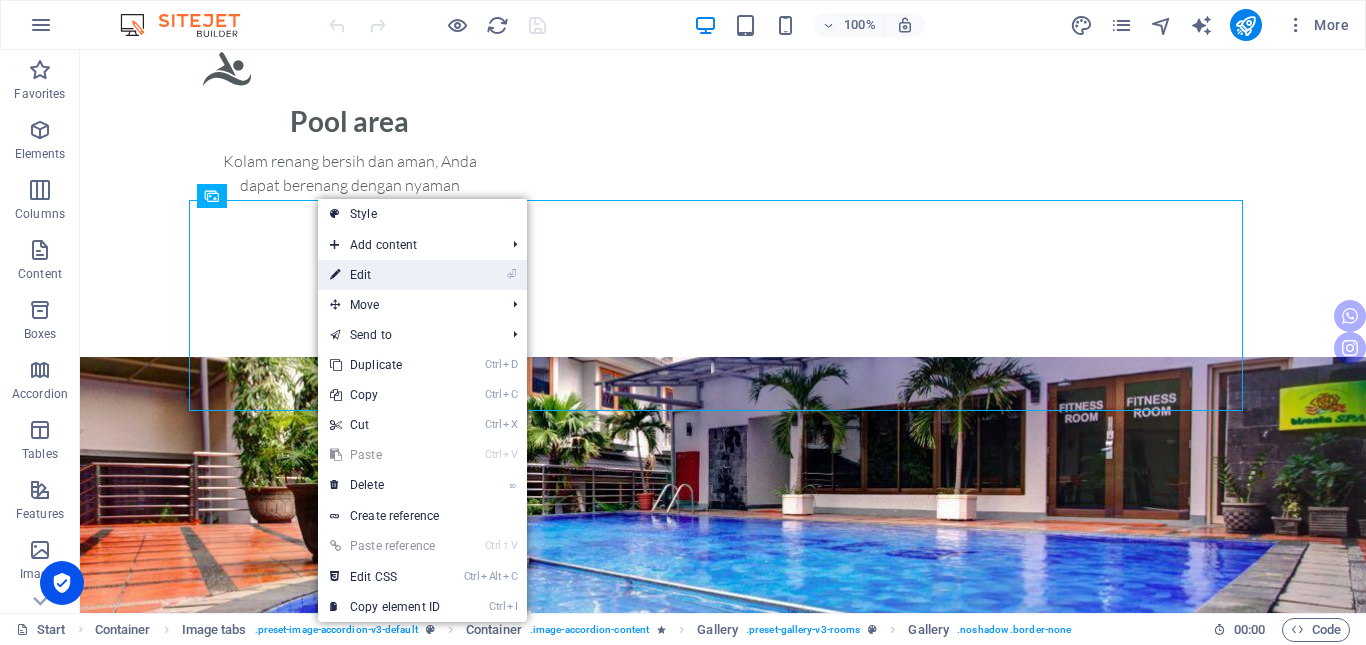 click on "⏎  Edit" at bounding box center [385, 275] 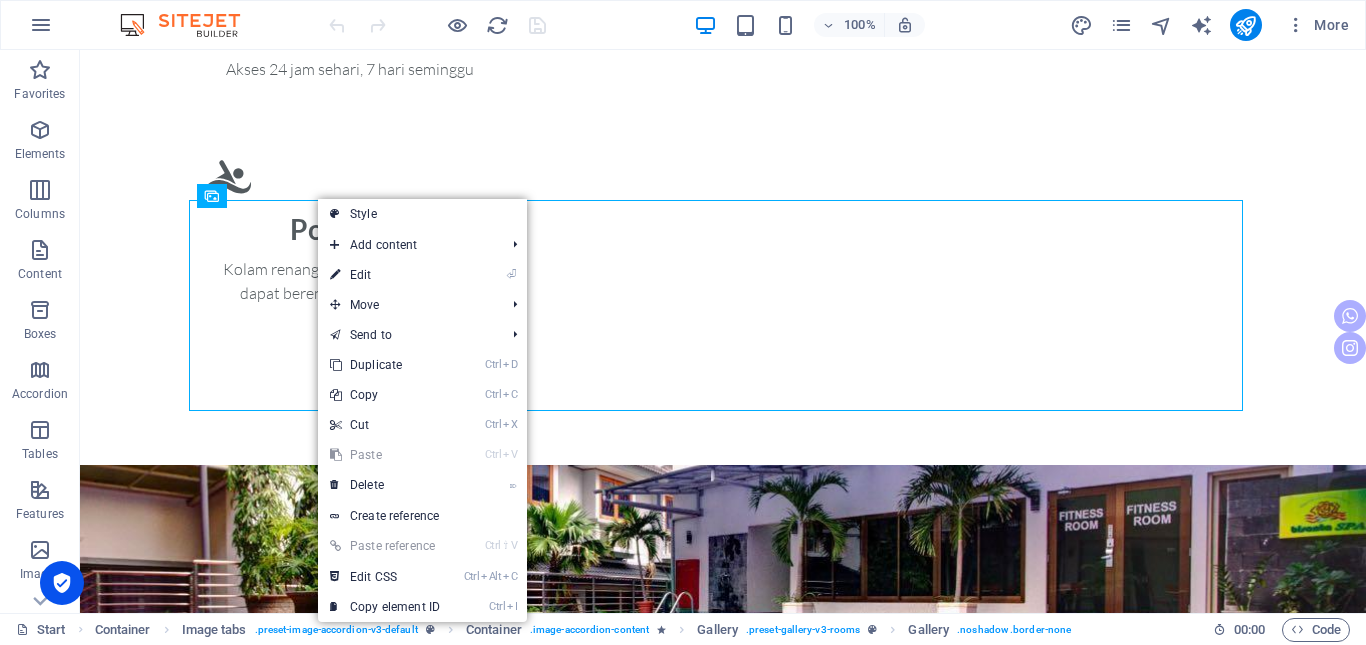 select on "4" 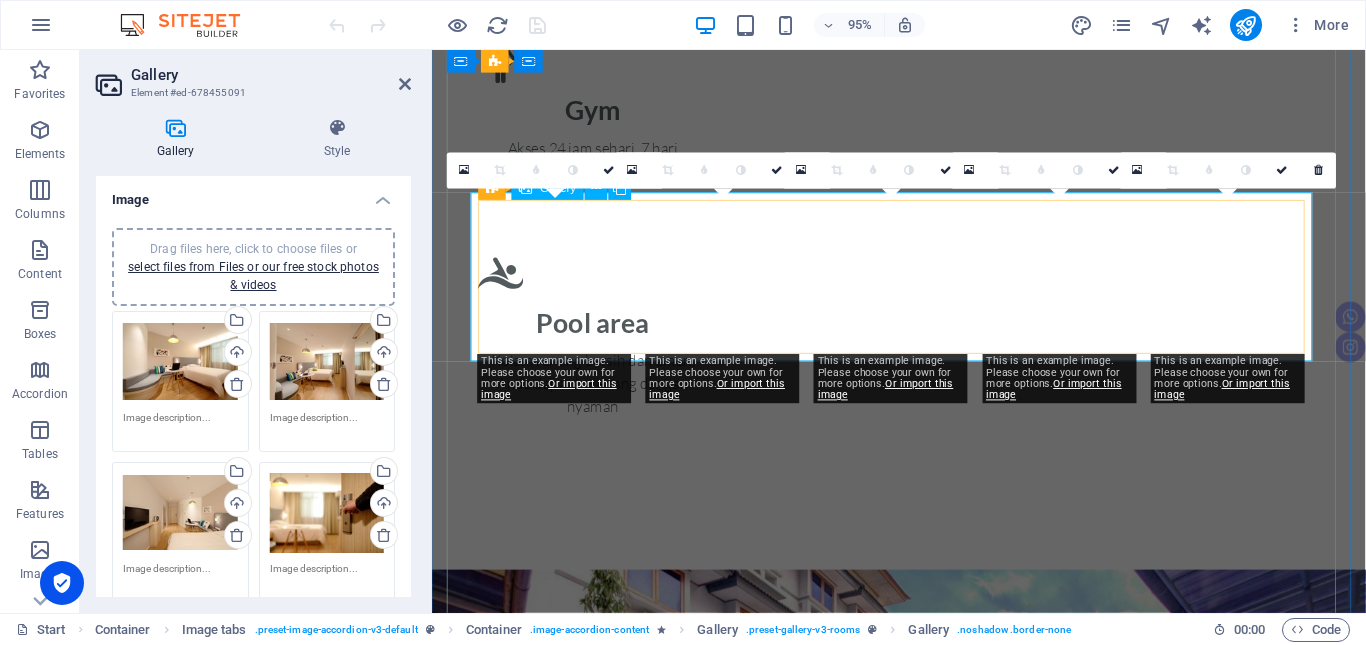 scroll, scrollTop: 4139, scrollLeft: 0, axis: vertical 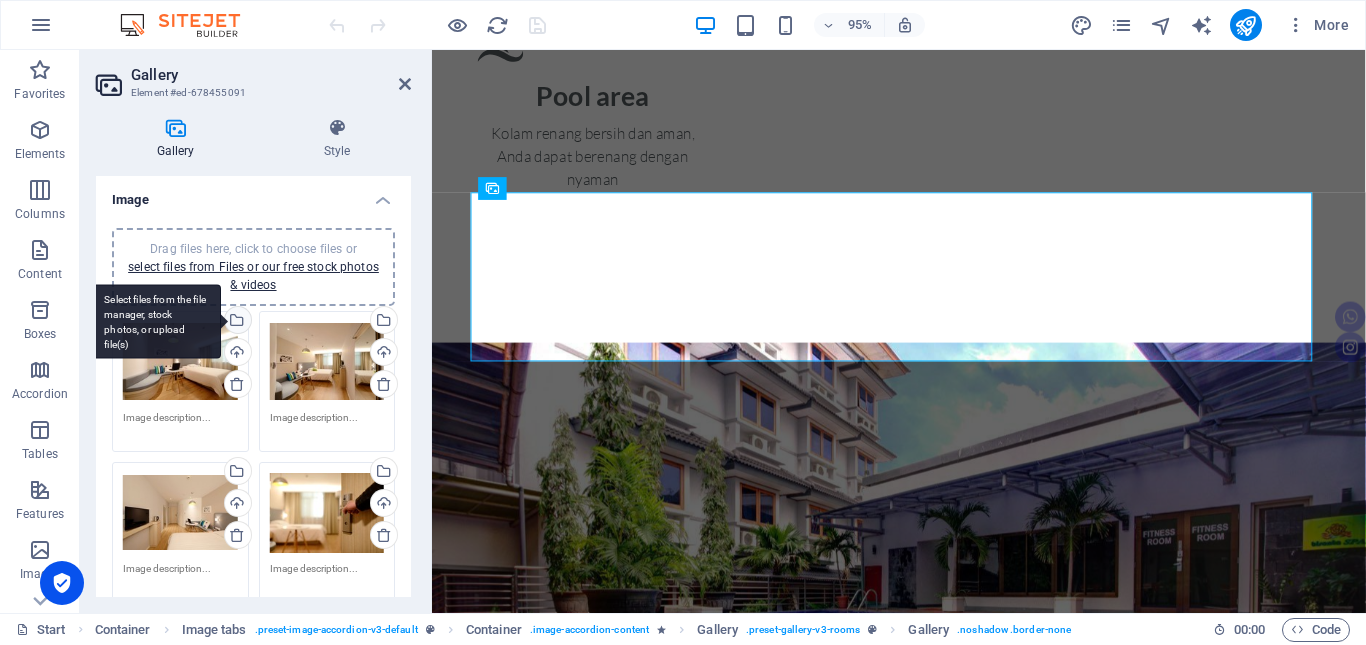 click on "Select files from the file manager, stock photos, or upload file(s)" at bounding box center [156, 321] 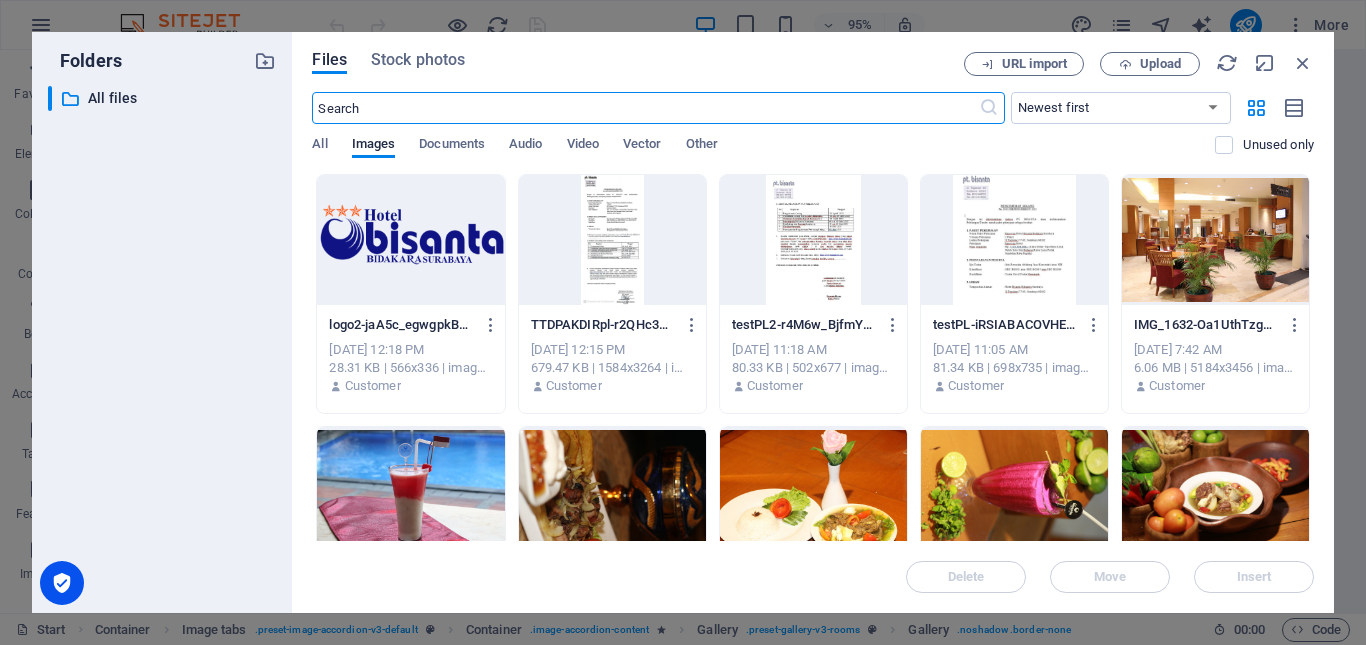 scroll, scrollTop: 4456, scrollLeft: 0, axis: vertical 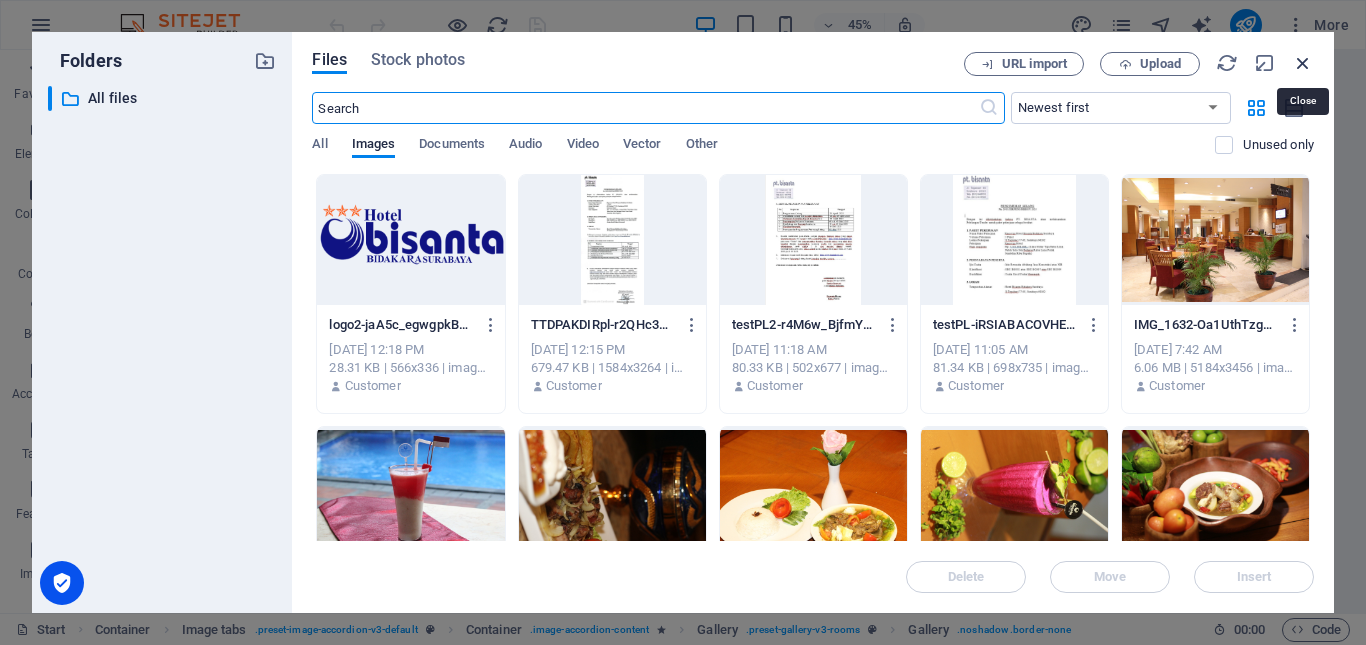 click at bounding box center [1303, 63] 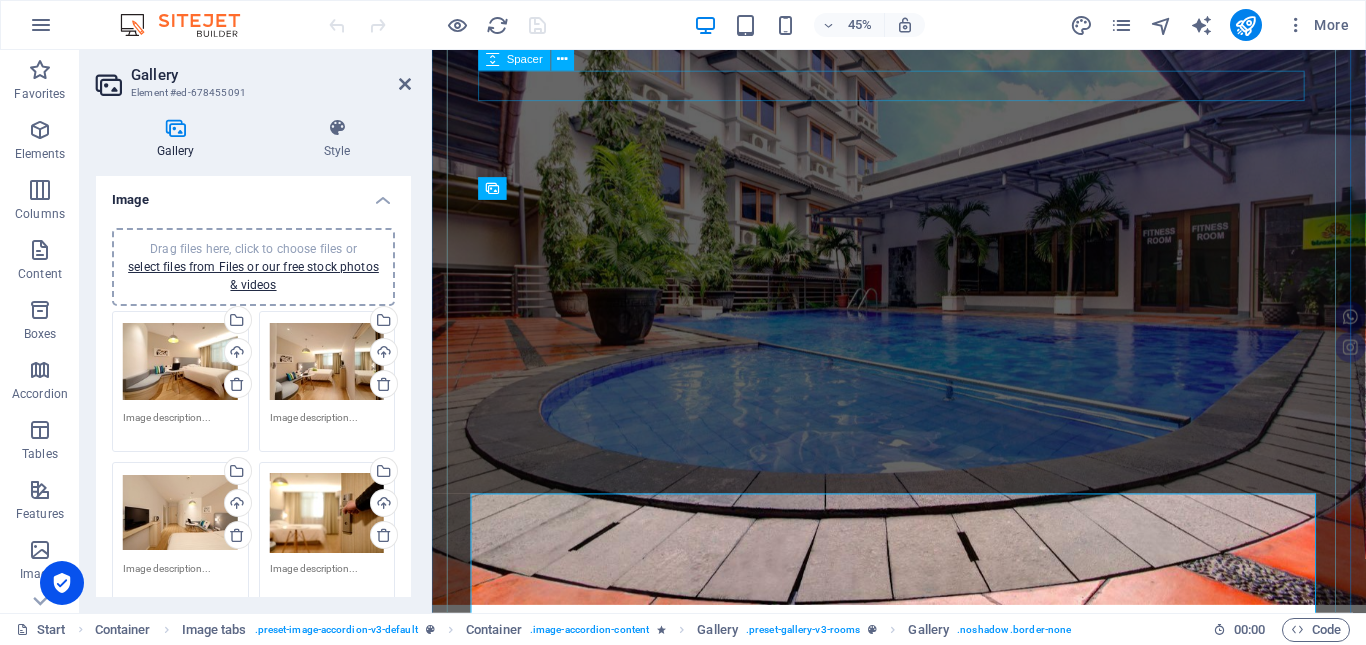 scroll, scrollTop: 4139, scrollLeft: 0, axis: vertical 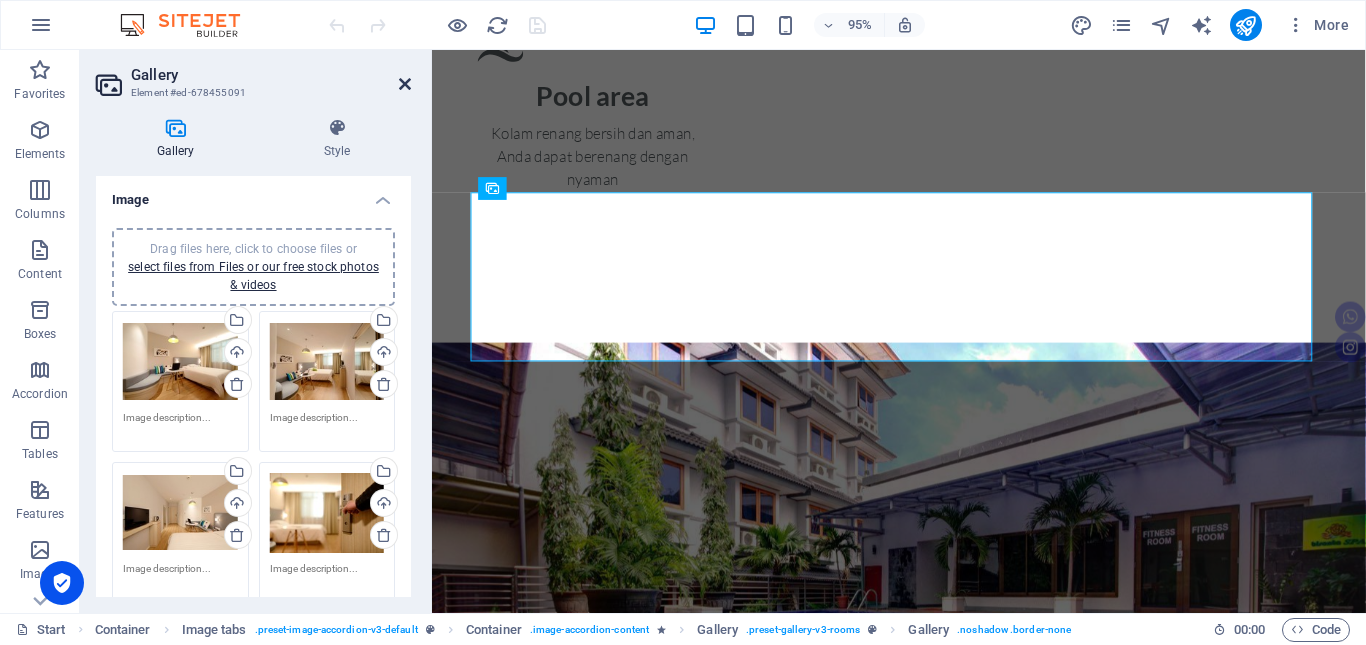 click at bounding box center (405, 84) 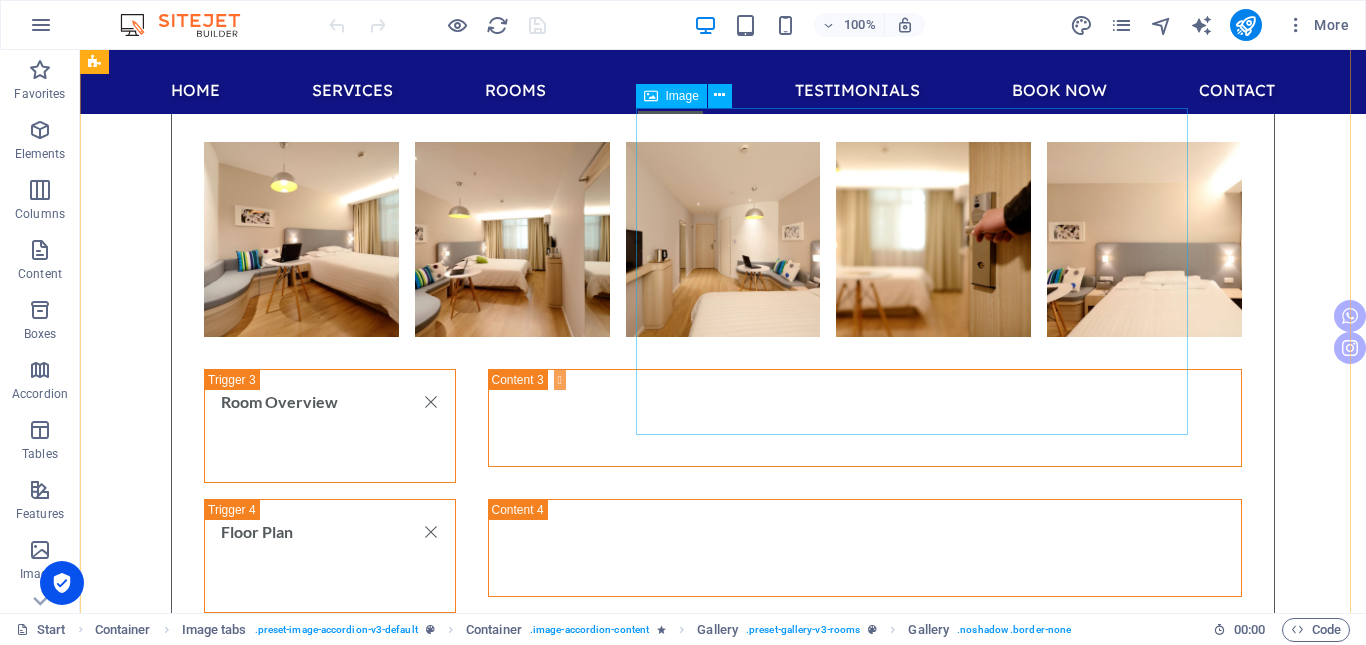 scroll, scrollTop: 6700, scrollLeft: 0, axis: vertical 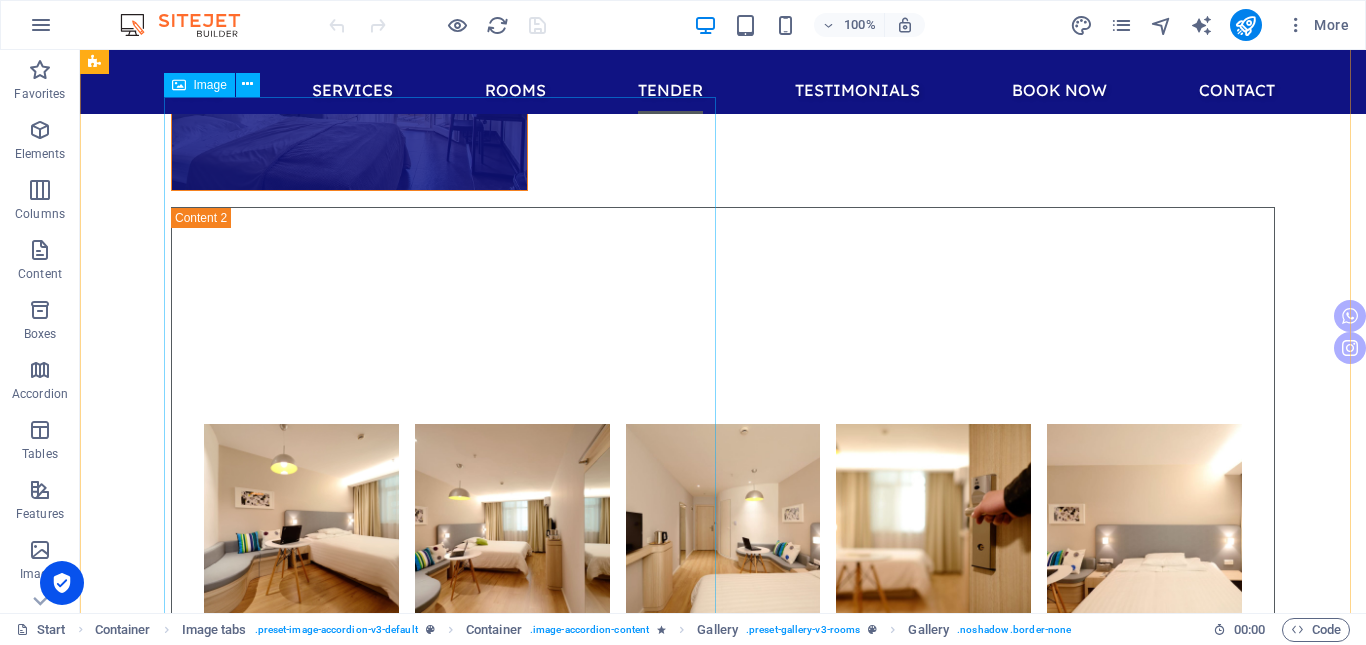 click at bounding box center (763, 6090) 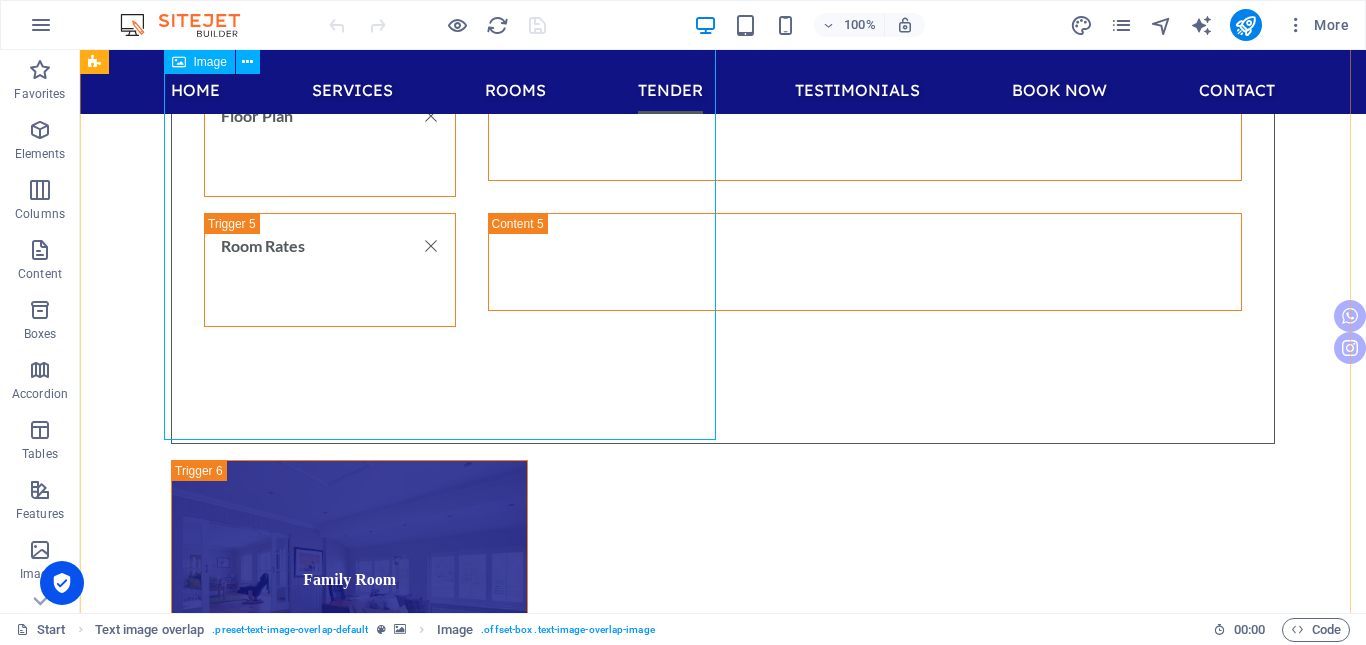 scroll, scrollTop: 7200, scrollLeft: 0, axis: vertical 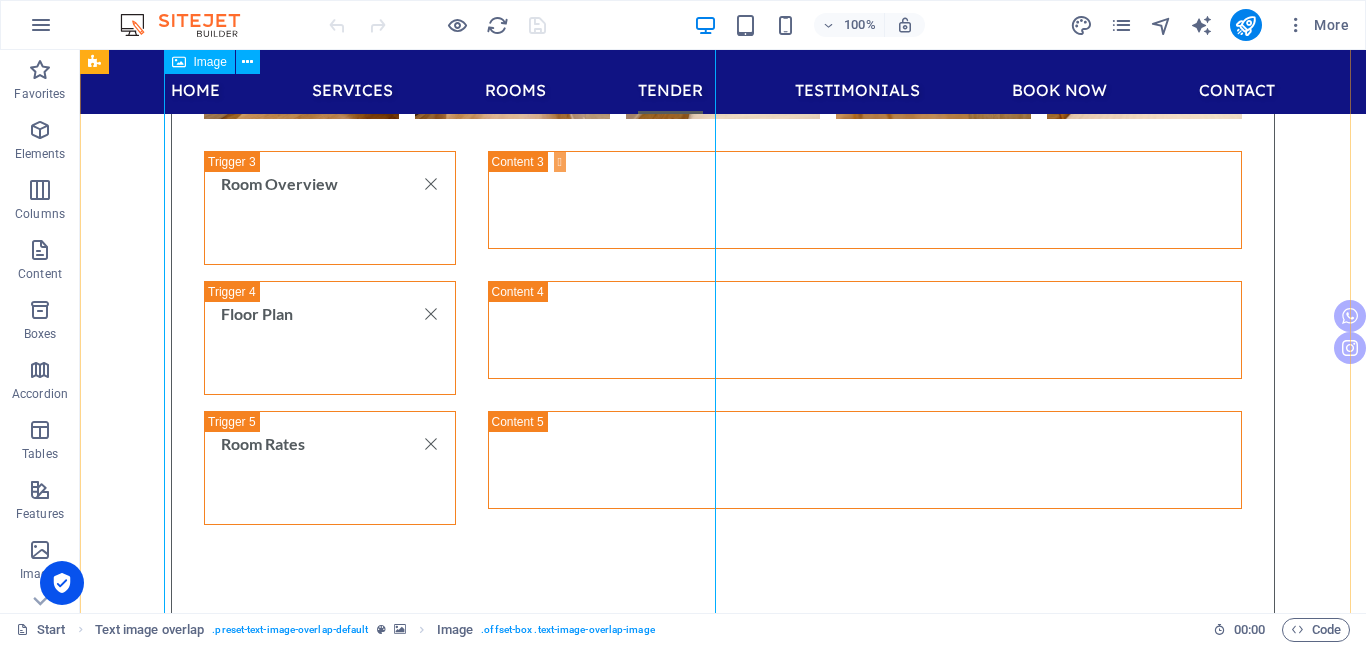 click at bounding box center [763, 5590] 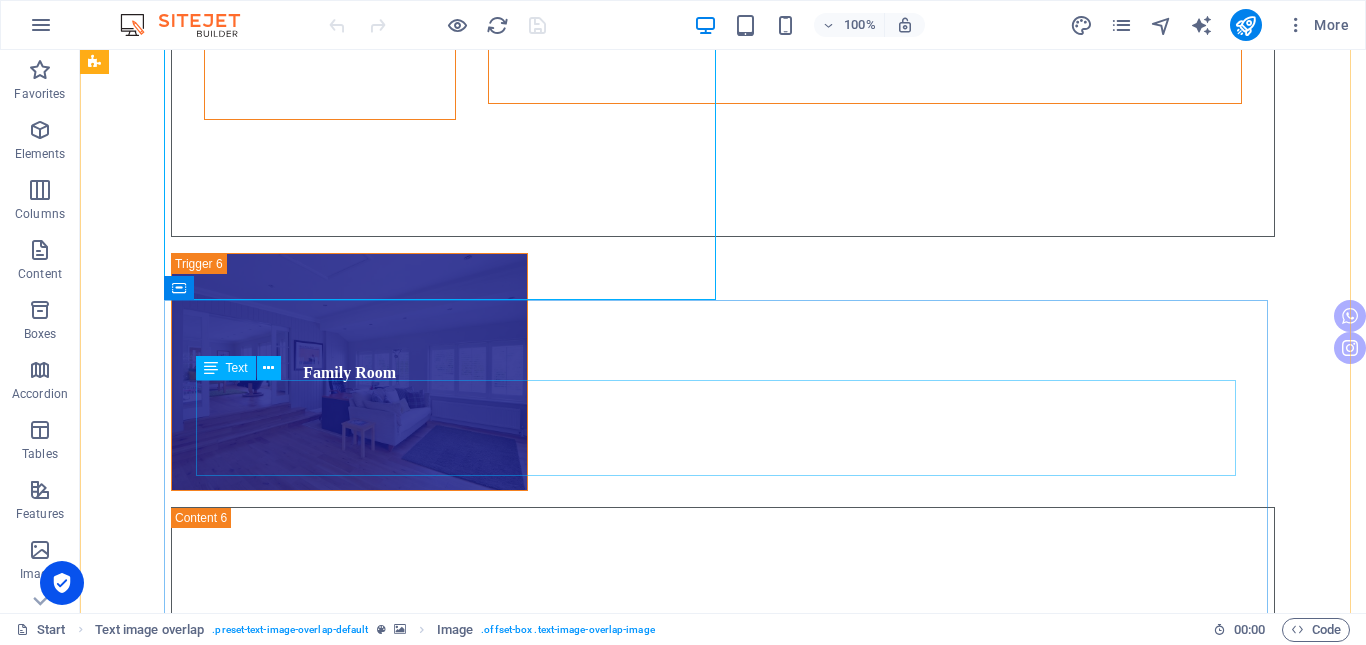 scroll, scrollTop: 7700, scrollLeft: 0, axis: vertical 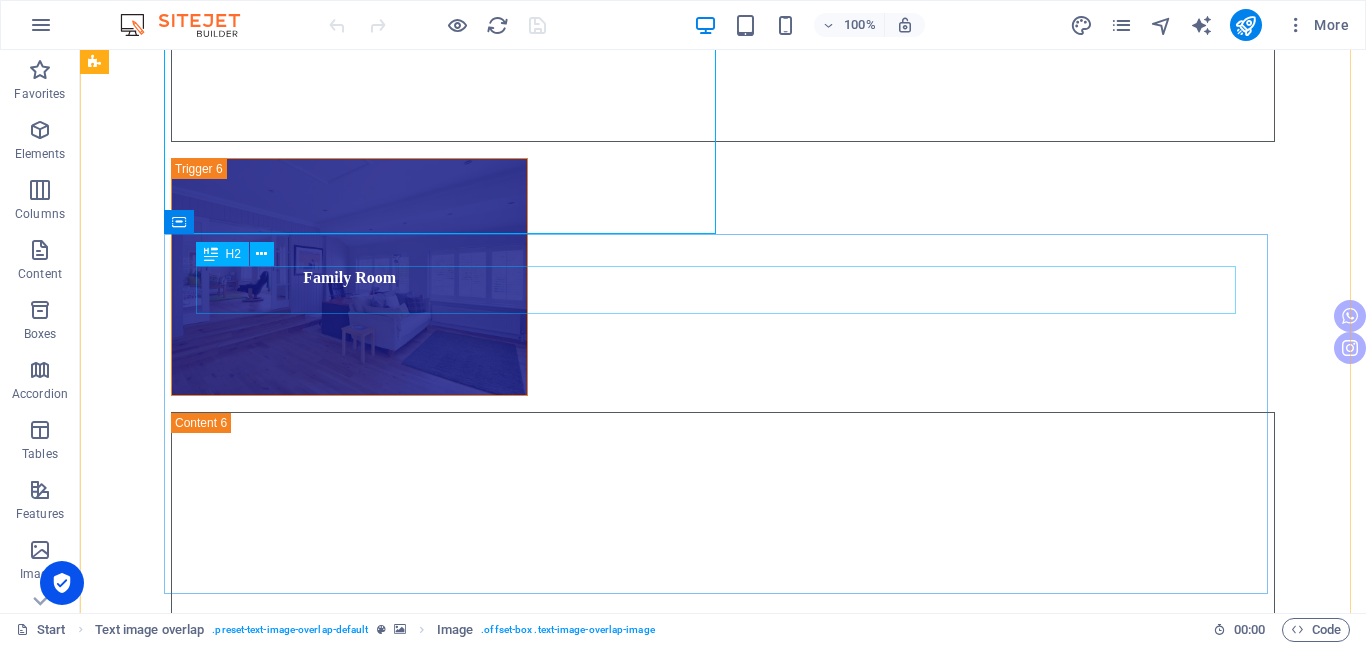 click on "FORMULIR MINAT" at bounding box center [723, 7021] 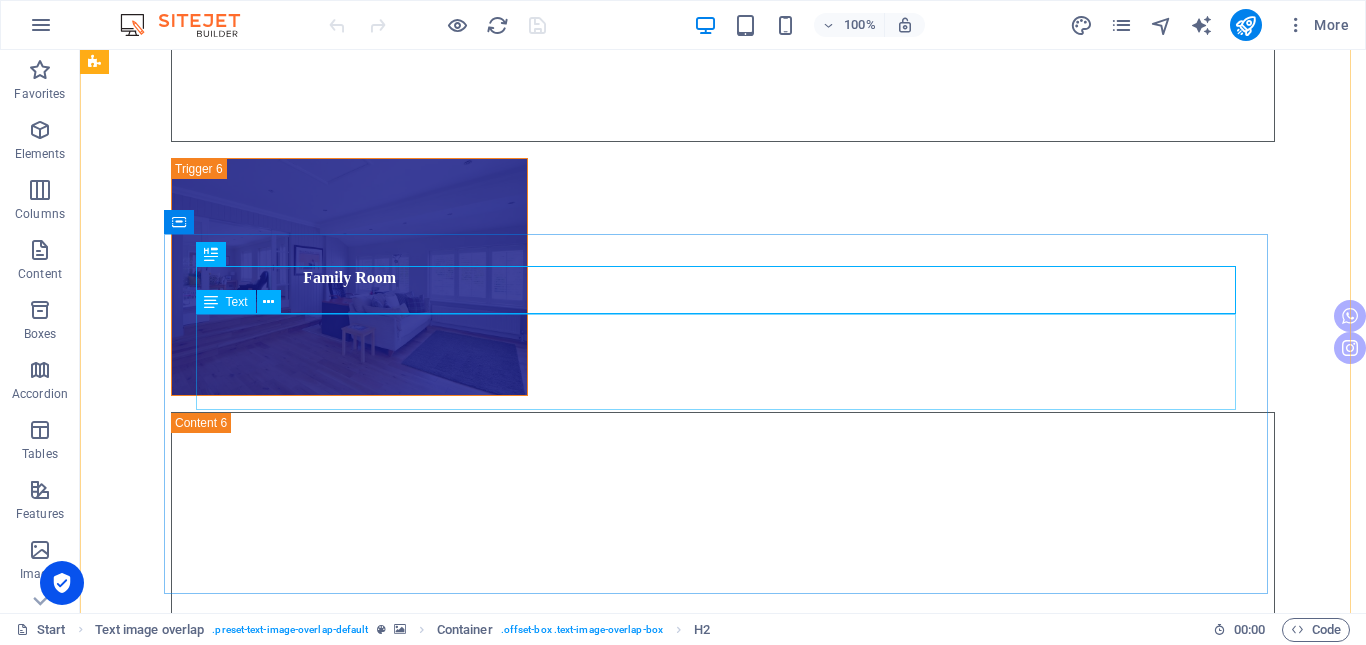 click on "Peserta melakukan pendaftaran dengan mengisi formulir minat yang dapat diunduh melalui situs resmi Hotel Bisanta Bidakara :   [URL][DOMAIN_NAME]  pada menu “Tender” dan menyampaikan kembali formulir minat yang telah diisi tersebut dengan melampirkan company profil dan persyaratan peserta sebagaimana pada angka 2 di atas melalui alamat e-mail: [EMAIL_ADDRESS][DOMAIN_NAME] sesuai jadwal paling lambat pada hari [DATE] pk.15.00 WIB." at bounding box center (723, 7093) 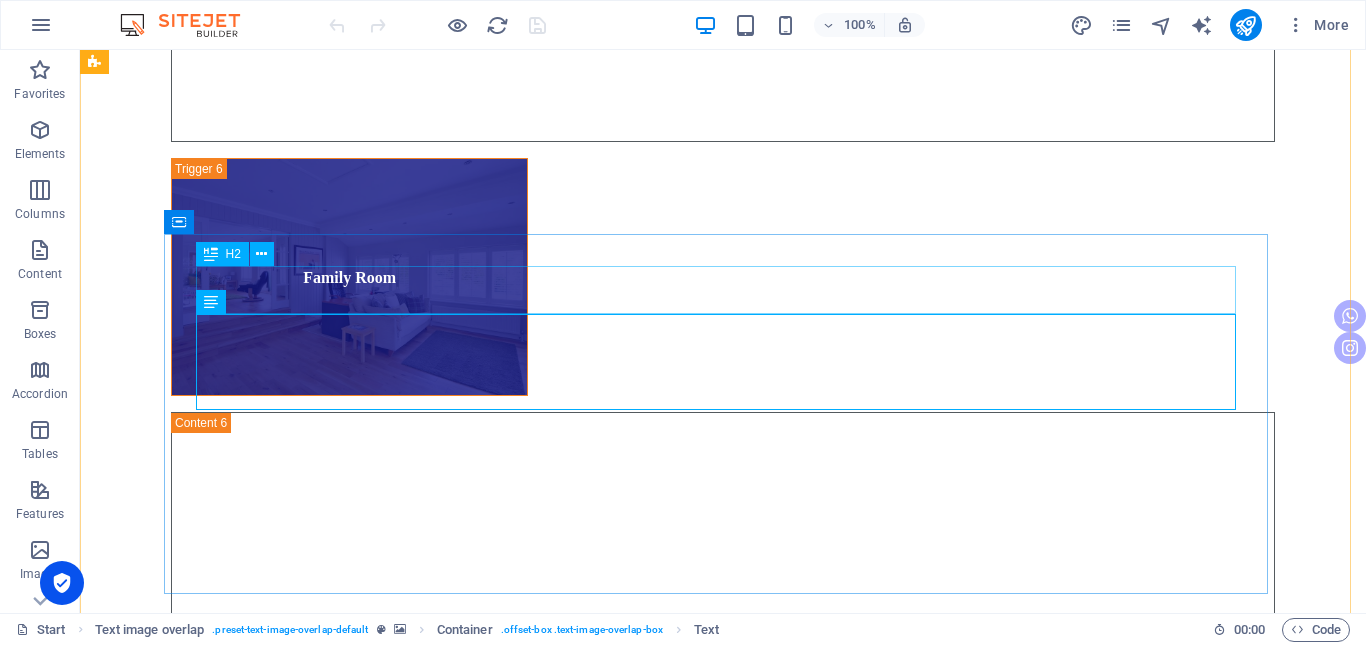 click on "FORMULIR MINAT" at bounding box center (723, 7021) 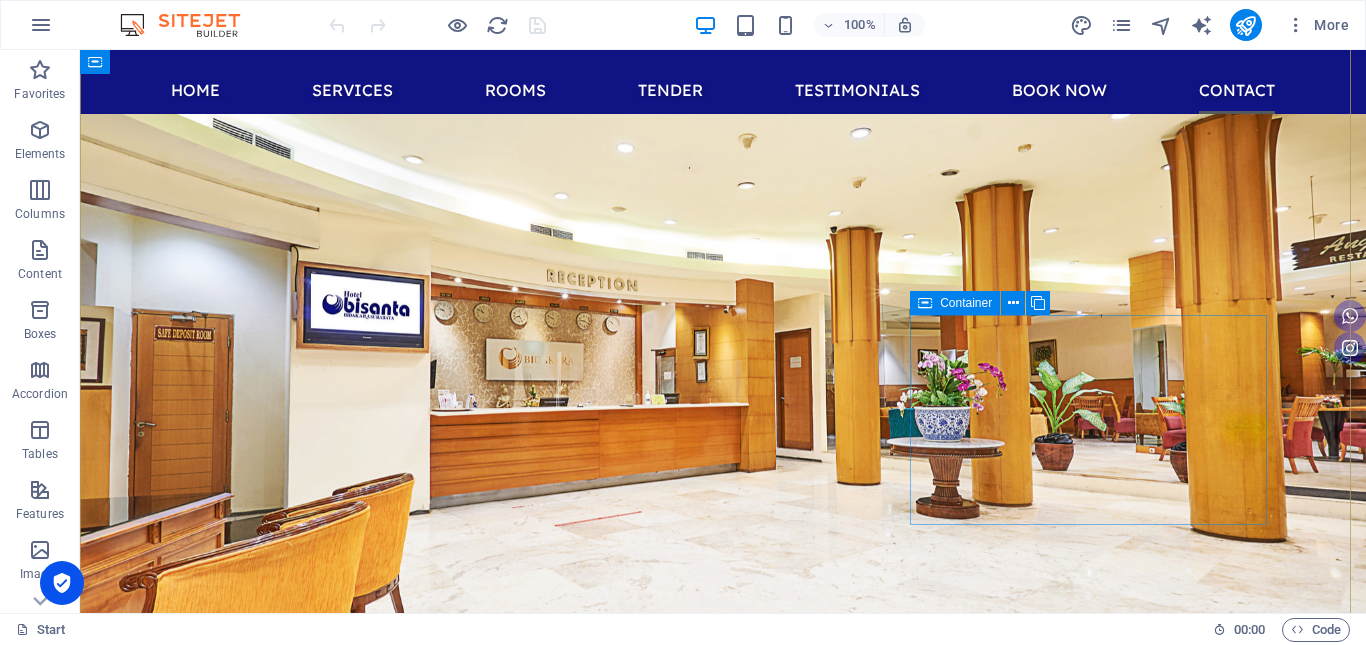 scroll, scrollTop: 9288, scrollLeft: 0, axis: vertical 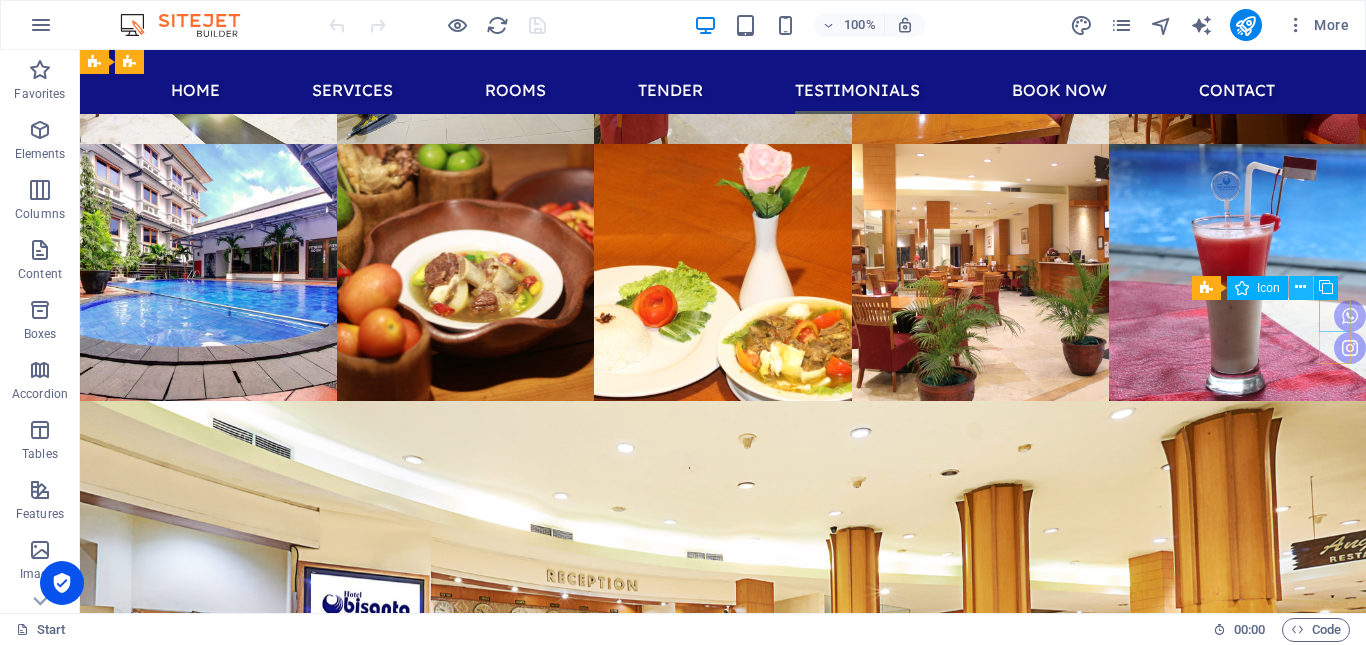 click at bounding box center [1300, 287] 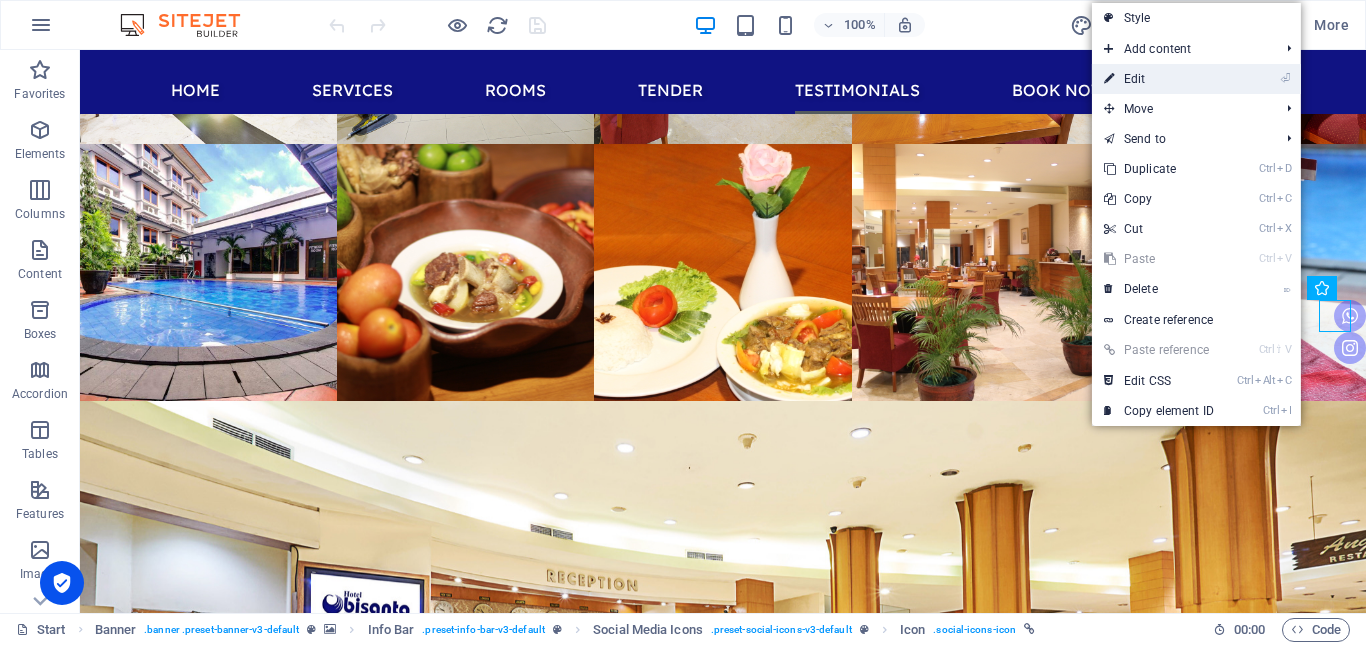 click on "⏎  Edit" at bounding box center (1159, 79) 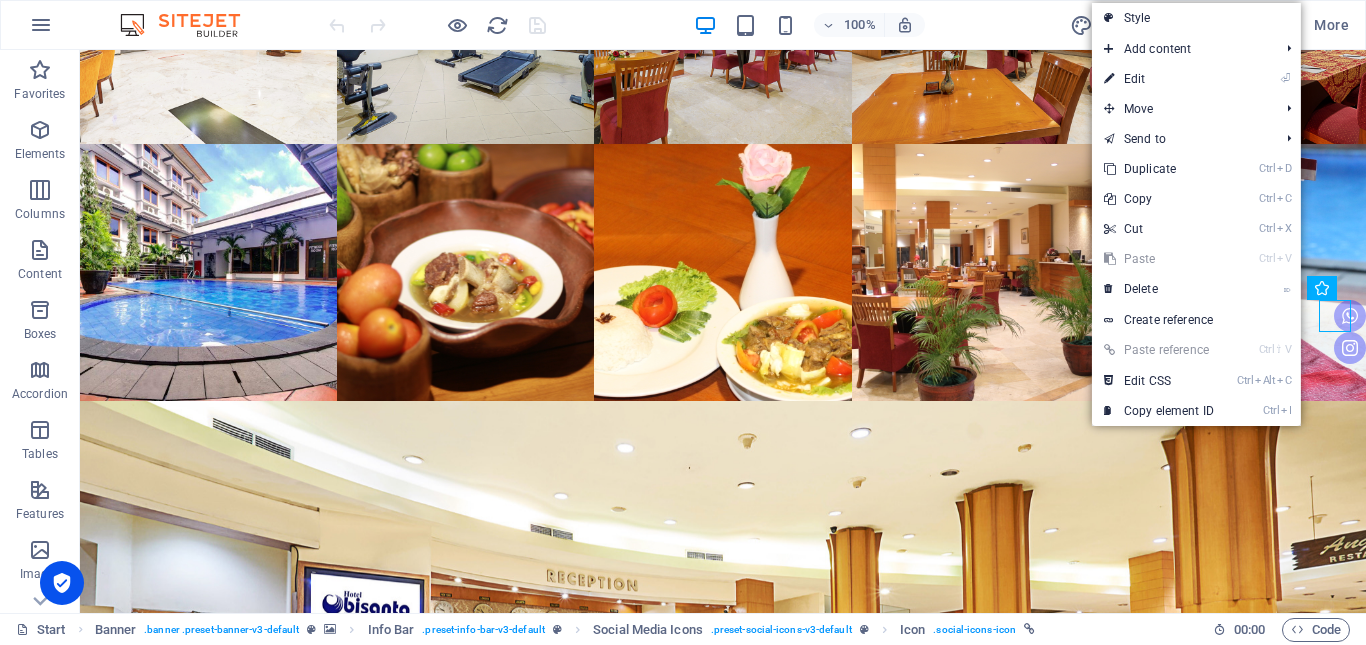 select on "xMidYMid" 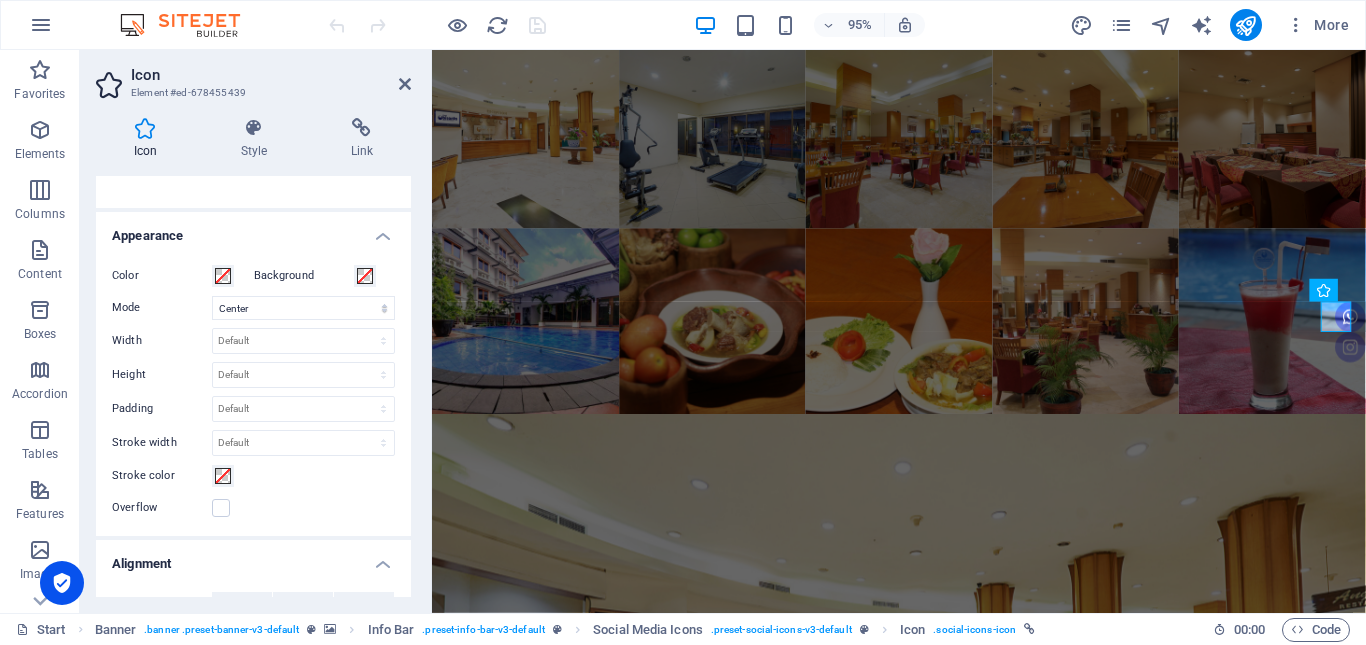 scroll, scrollTop: 200, scrollLeft: 0, axis: vertical 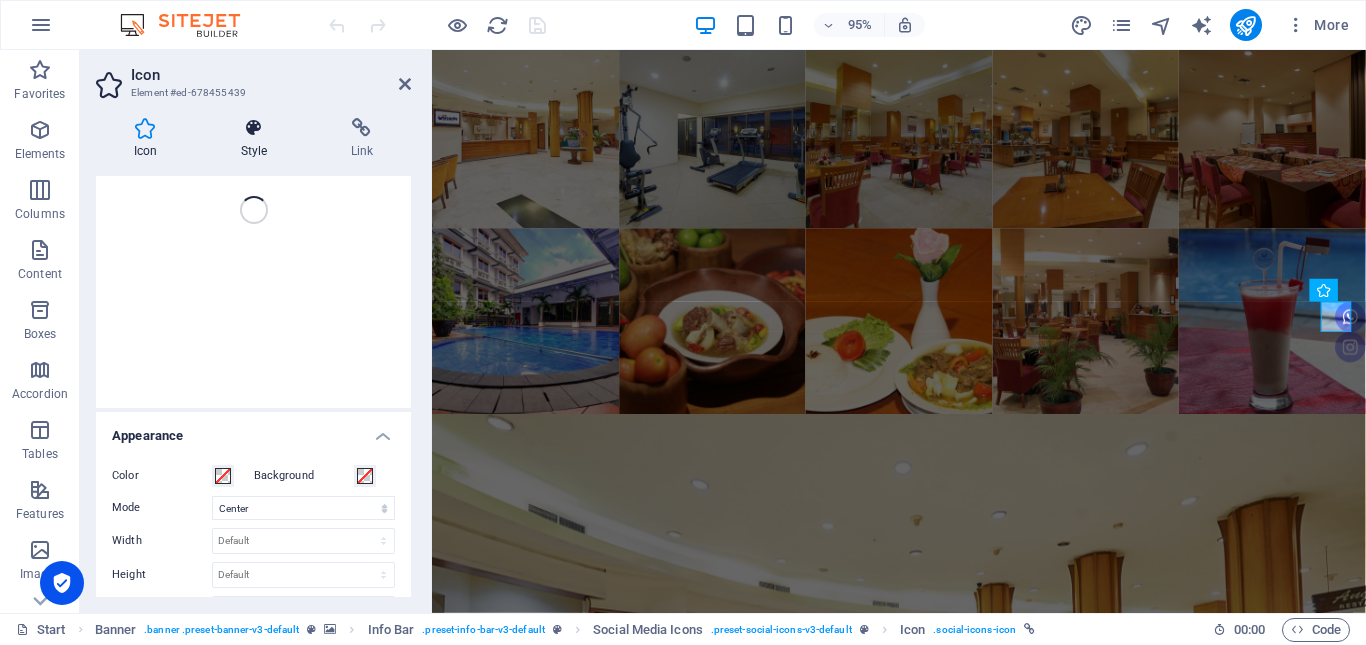 click at bounding box center (254, 128) 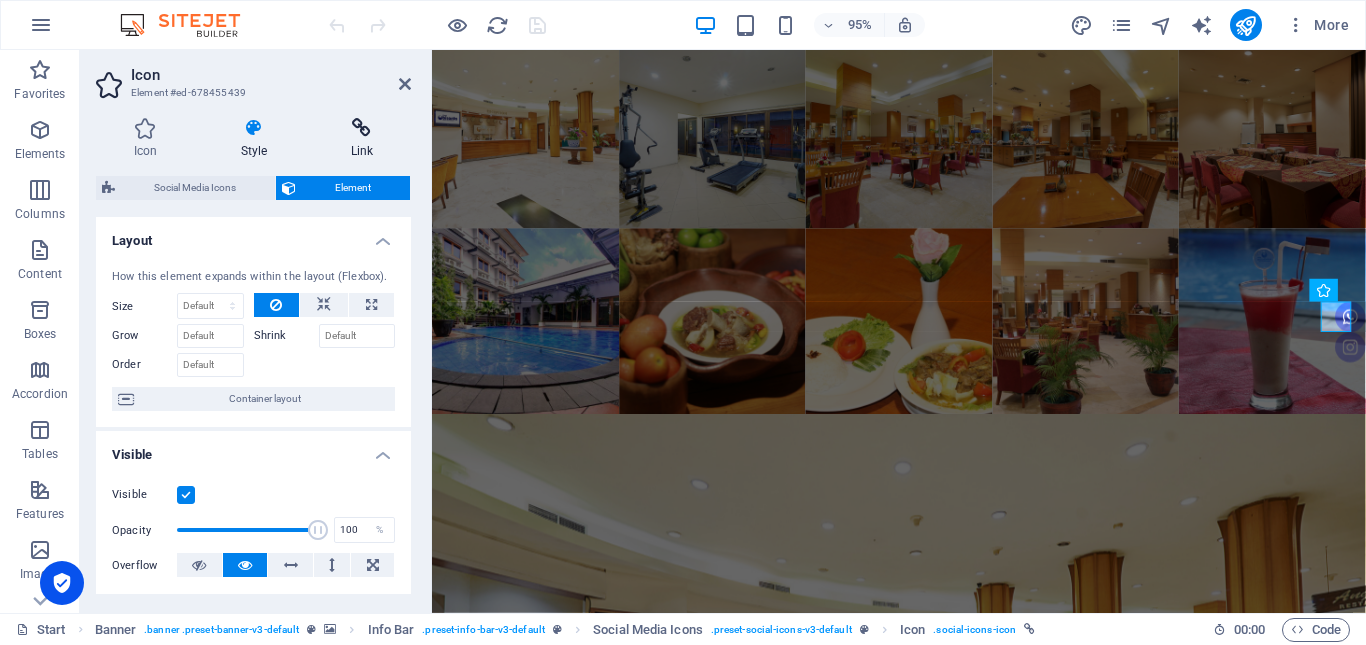 click at bounding box center (362, 128) 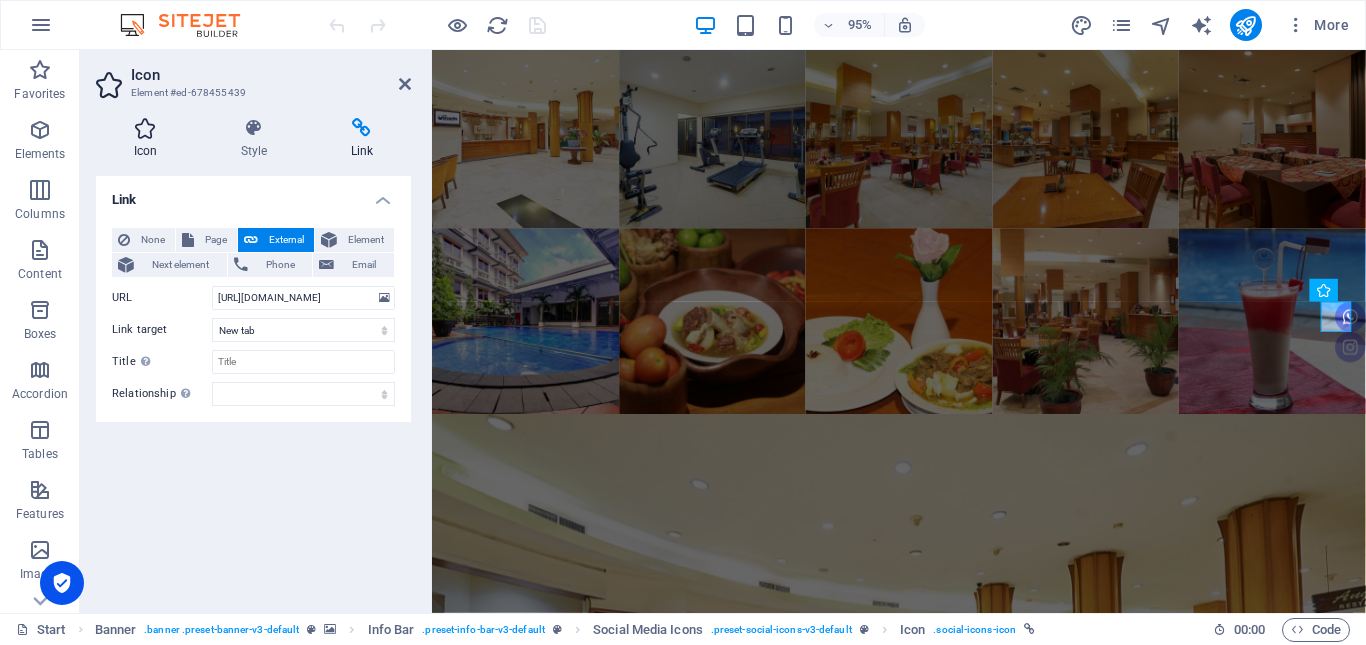 click at bounding box center (145, 128) 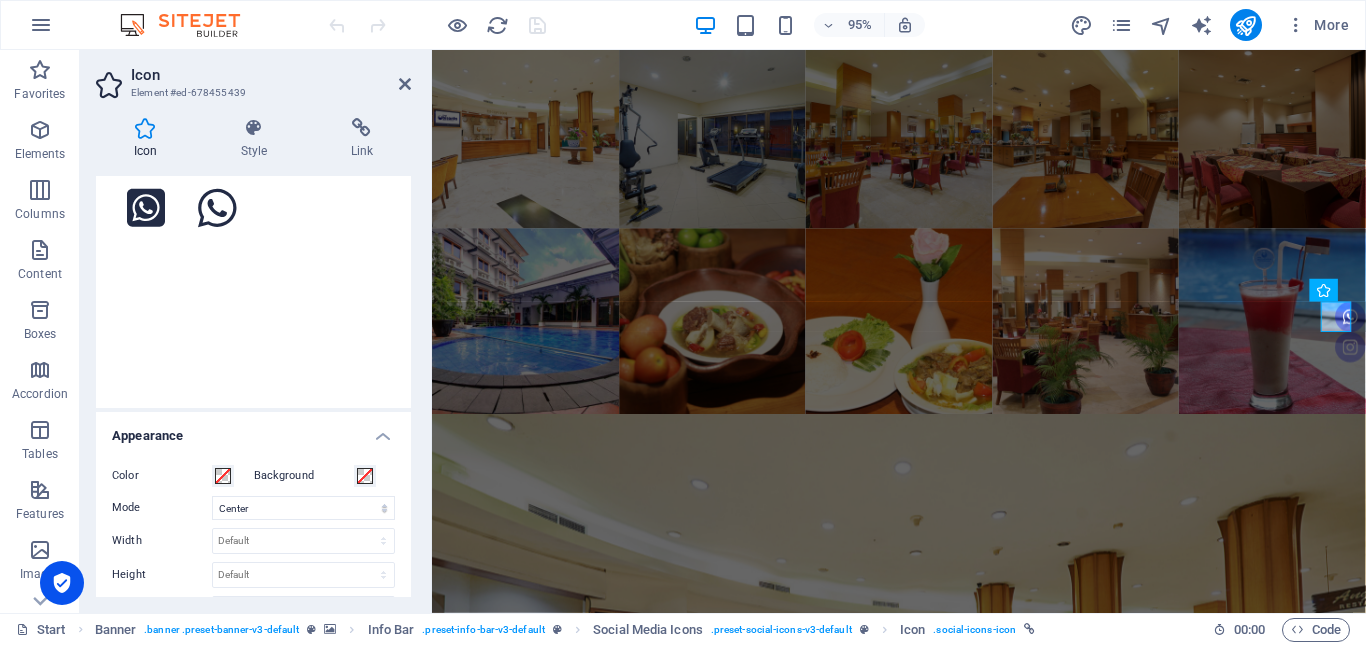 scroll, scrollTop: 0, scrollLeft: 0, axis: both 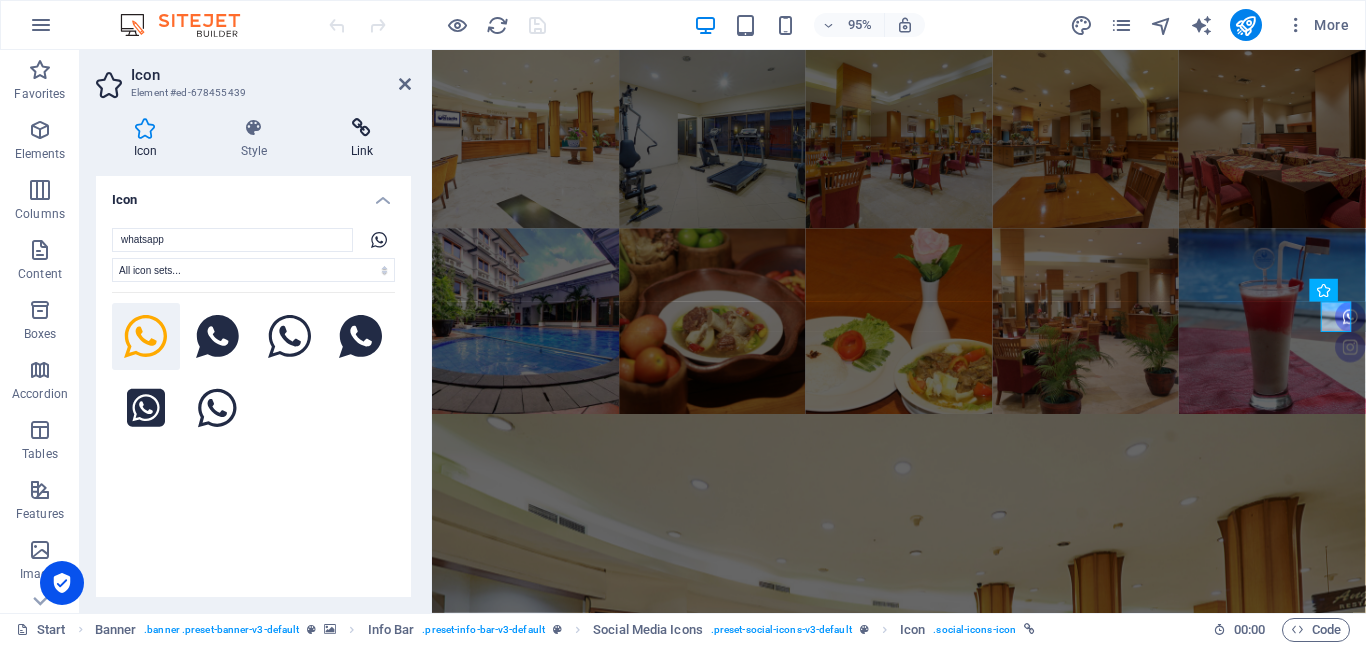 click on "Link" at bounding box center [362, 139] 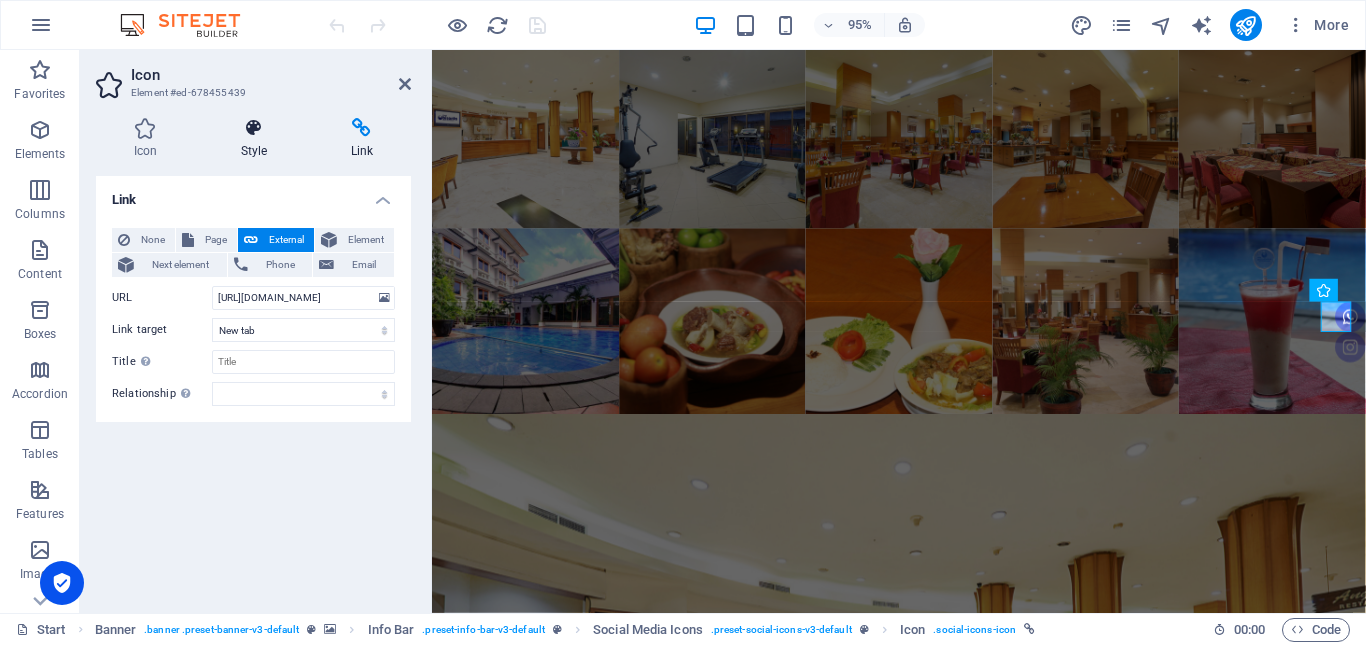 click on "Style" at bounding box center [258, 139] 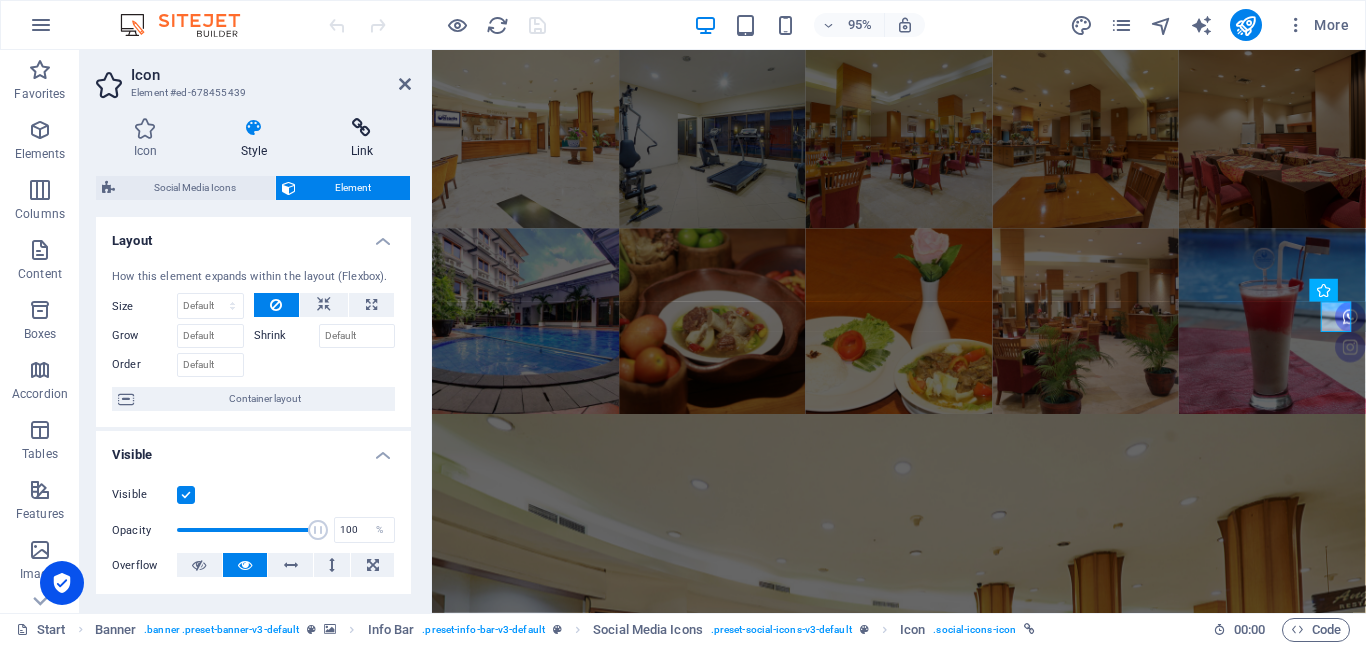 click at bounding box center [362, 128] 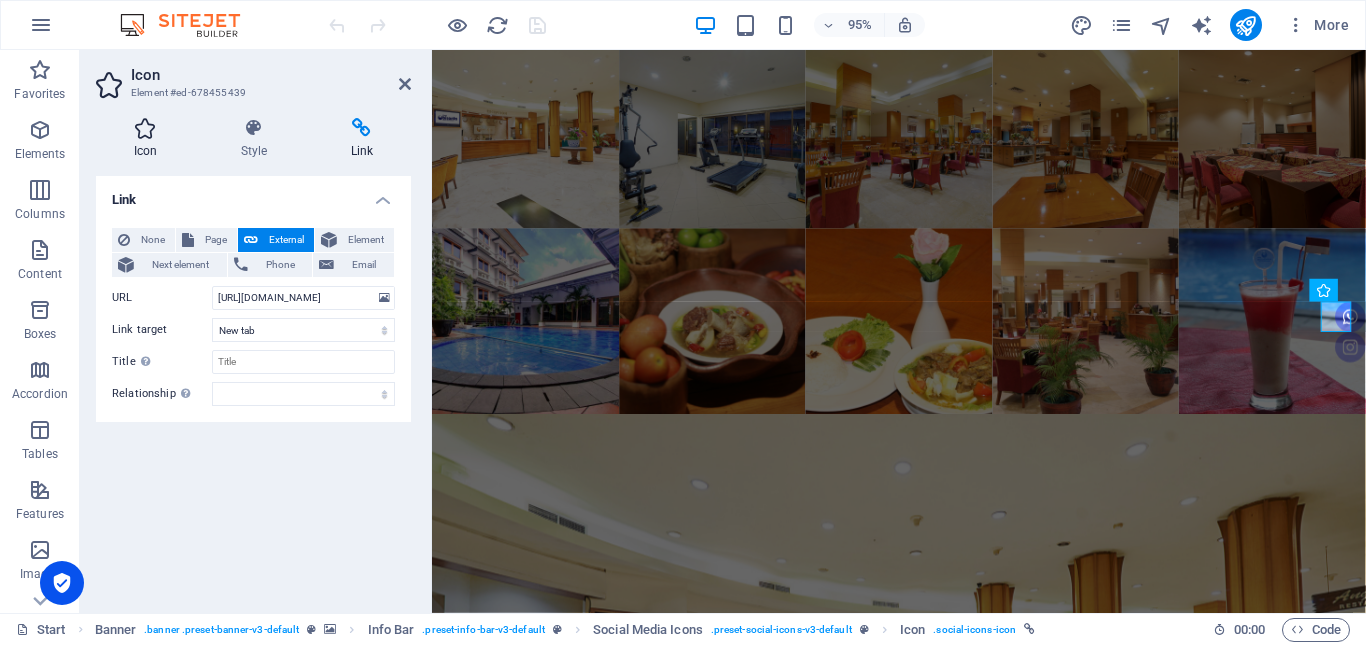 click at bounding box center [145, 128] 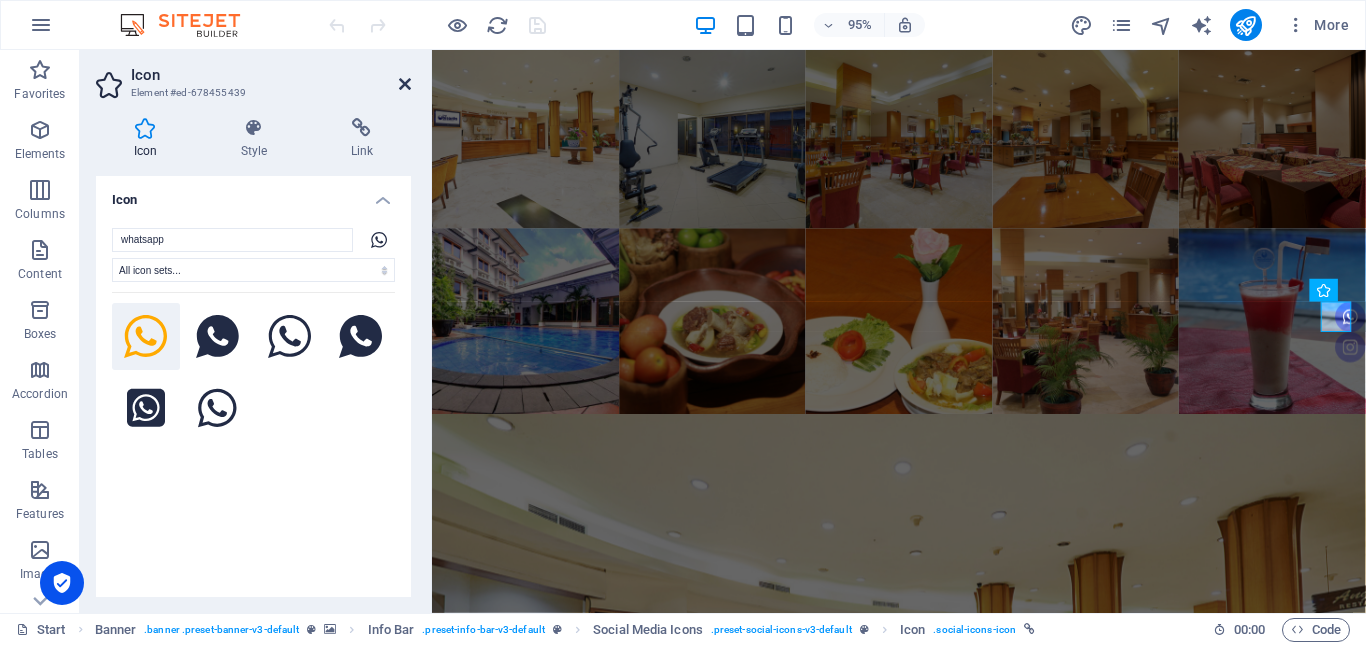 click at bounding box center [405, 84] 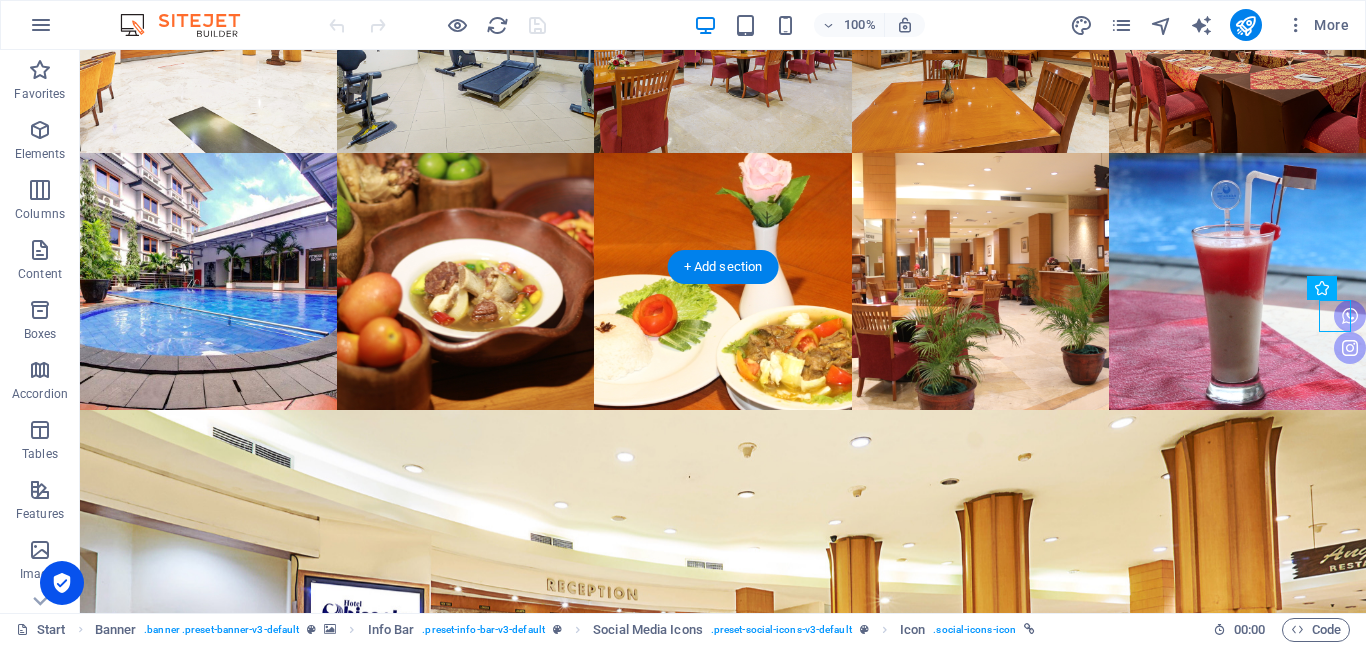 click at bounding box center (723, 6436) 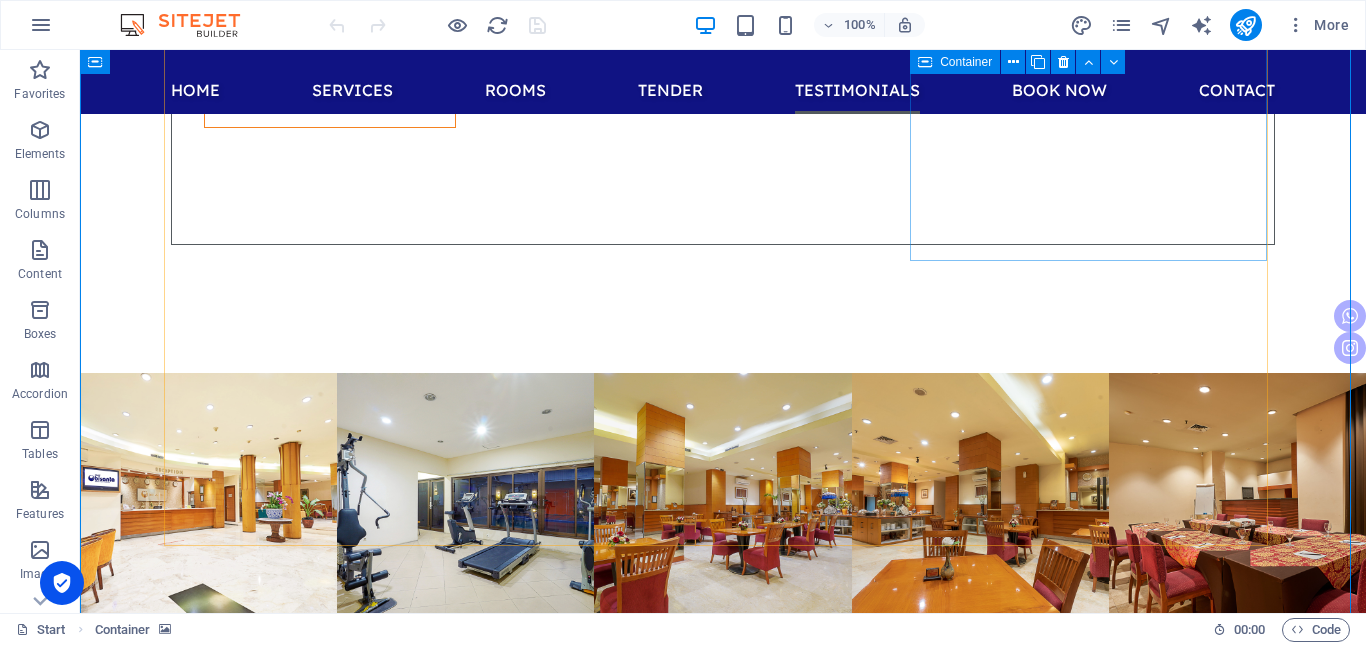 scroll, scrollTop: 8679, scrollLeft: 0, axis: vertical 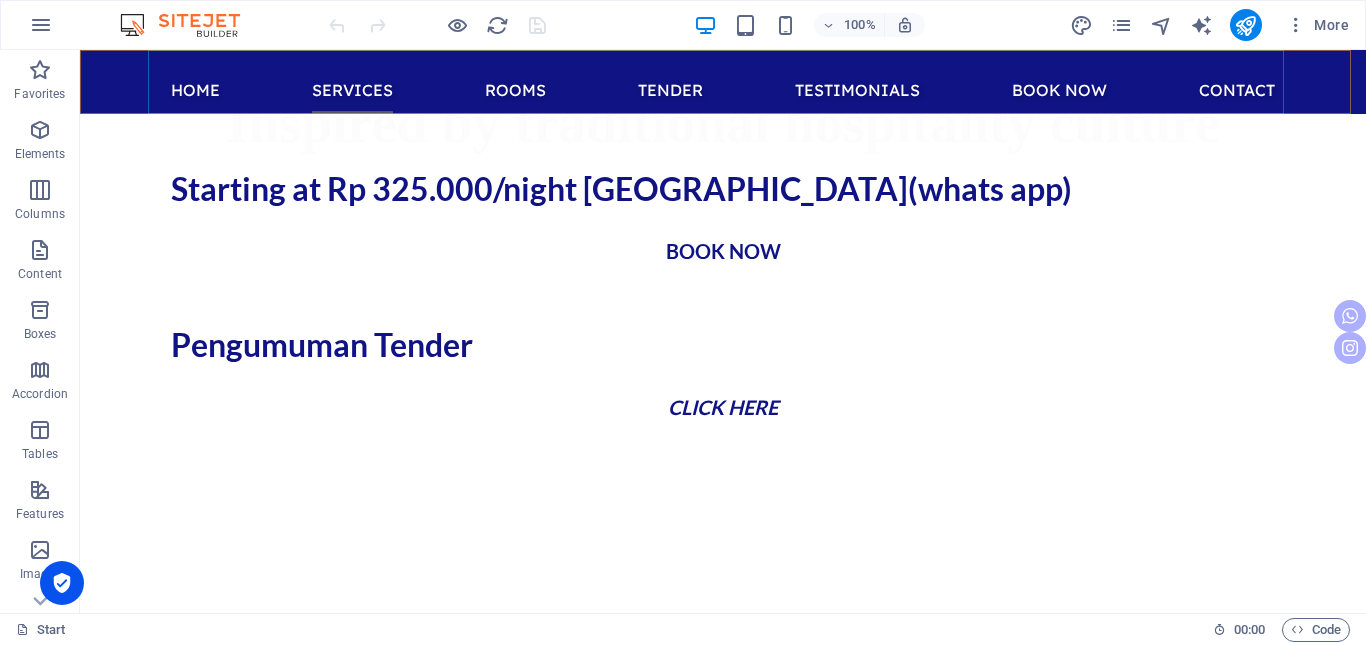 click on "Home Services Rooms Tender Testimonials Book now Contact" at bounding box center (723, 82) 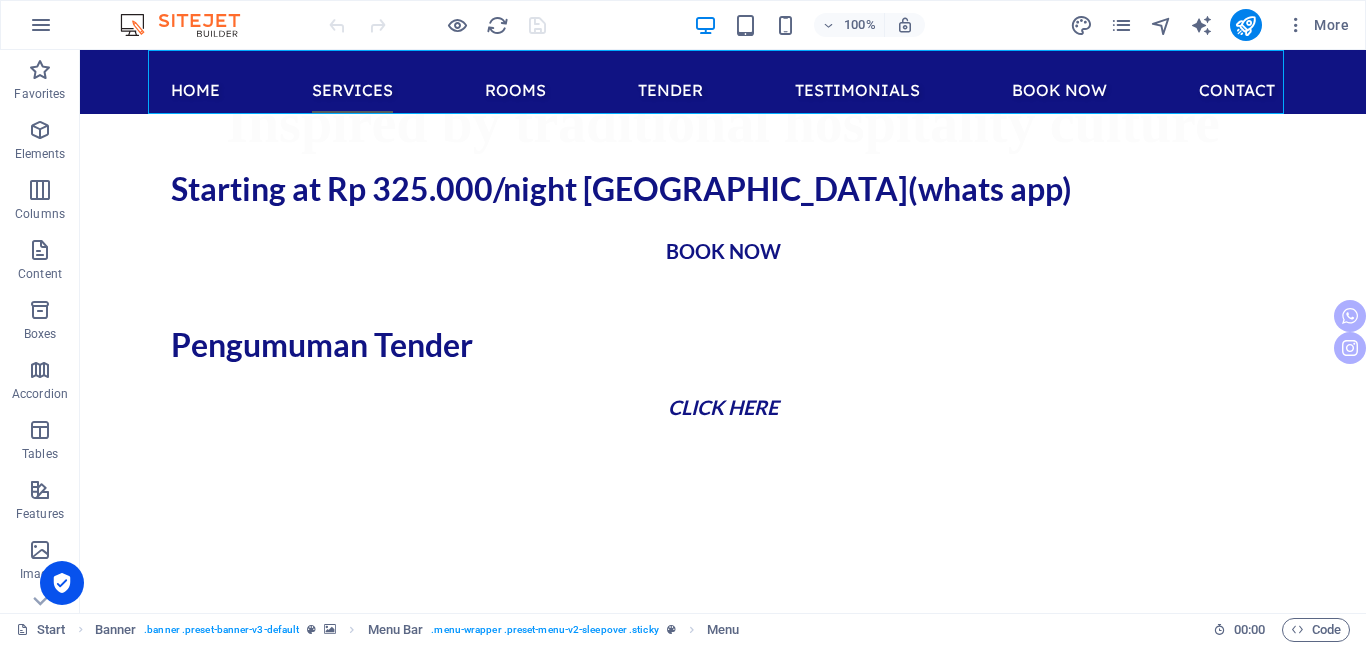 click on "Home Services Rooms Tender Testimonials Book now Contact" at bounding box center (723, 82) 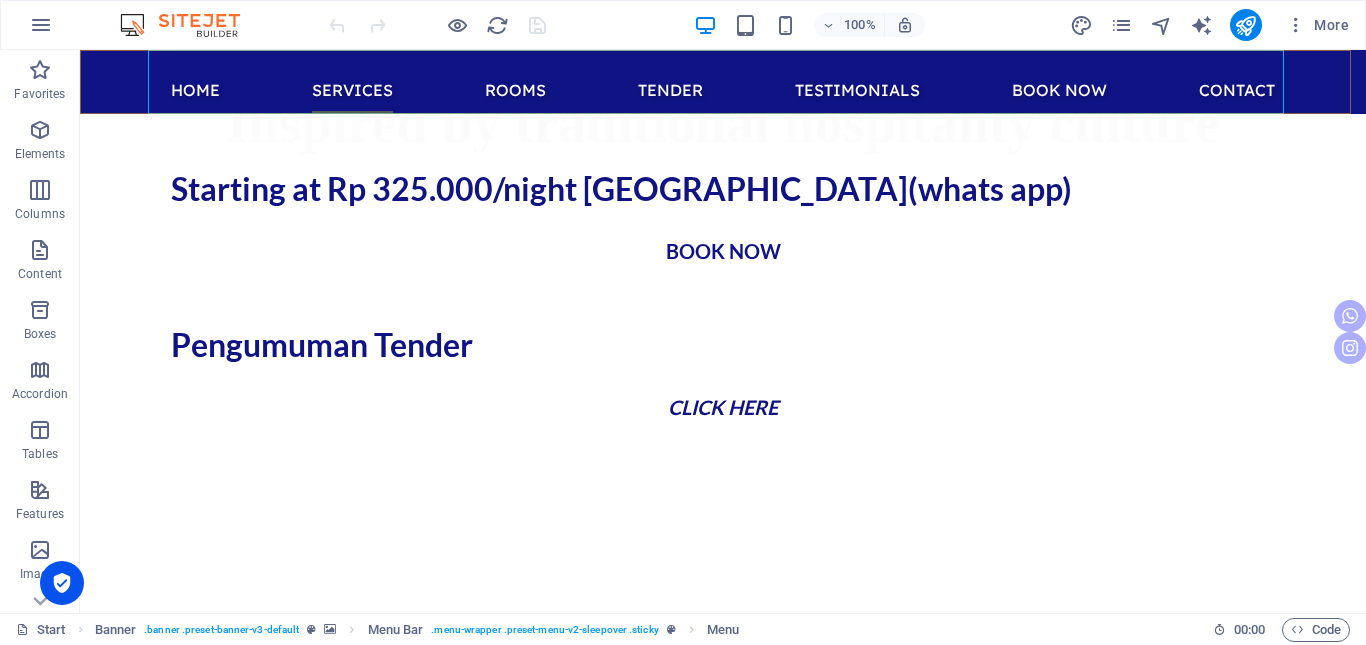 click on "Home Services Rooms Tender Testimonials Book now Contact" at bounding box center (723, 82) 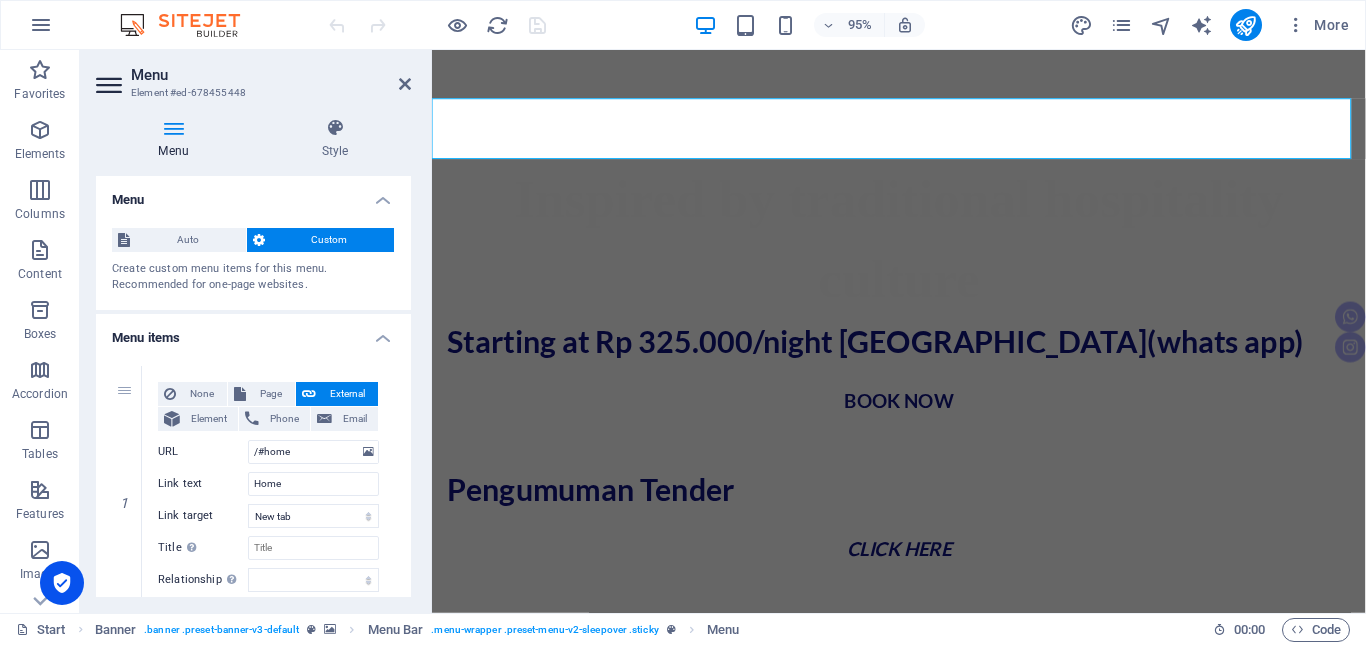 scroll, scrollTop: 0, scrollLeft: 0, axis: both 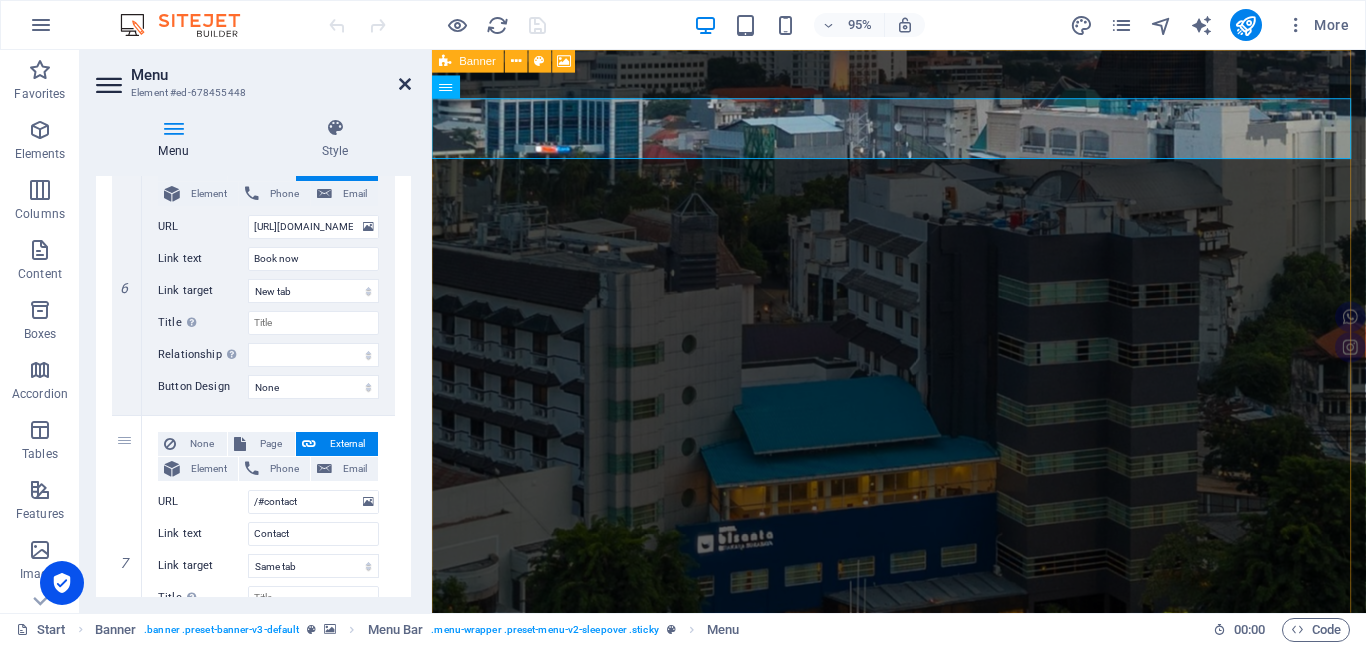 click at bounding box center (405, 84) 